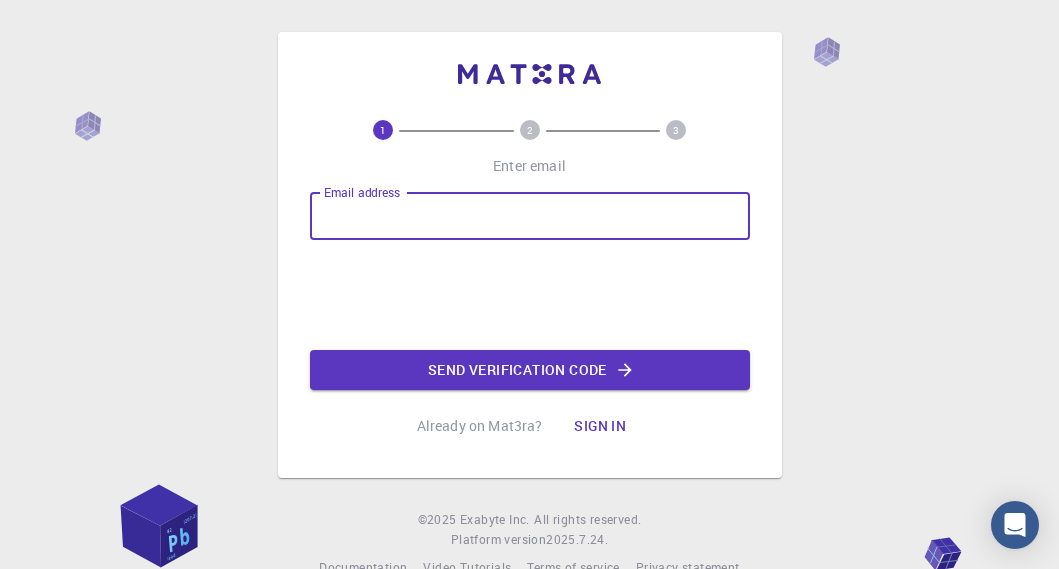 scroll, scrollTop: 0, scrollLeft: 0, axis: both 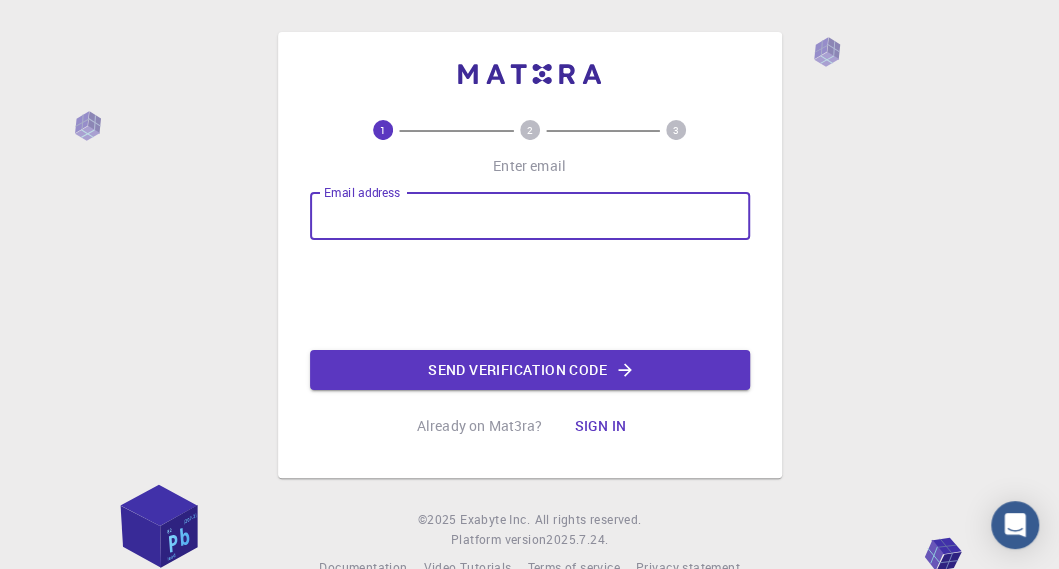type on "[USERNAME]@[EXAMPLE.COM]" 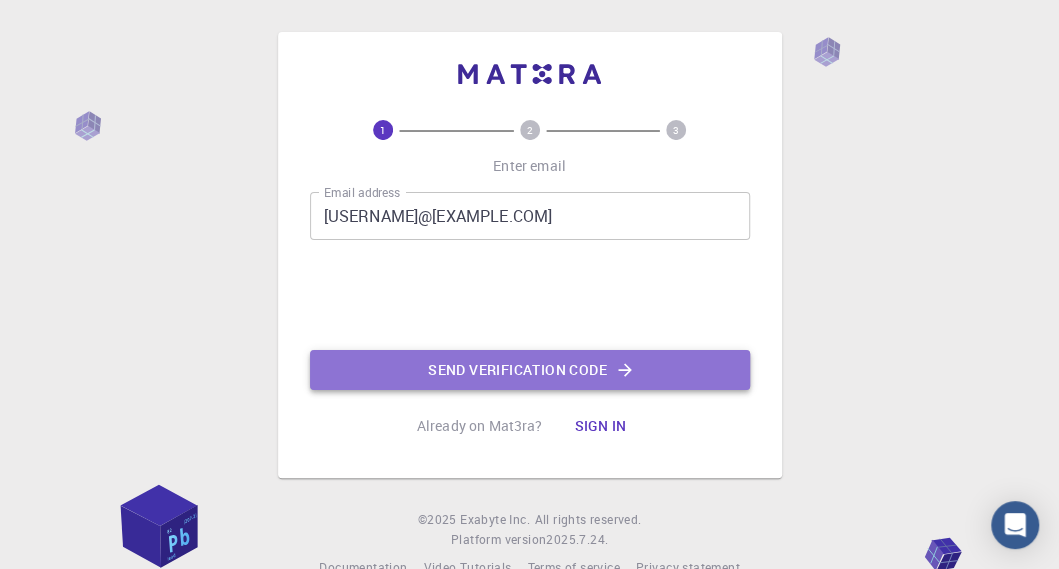 click on "Send verification code" 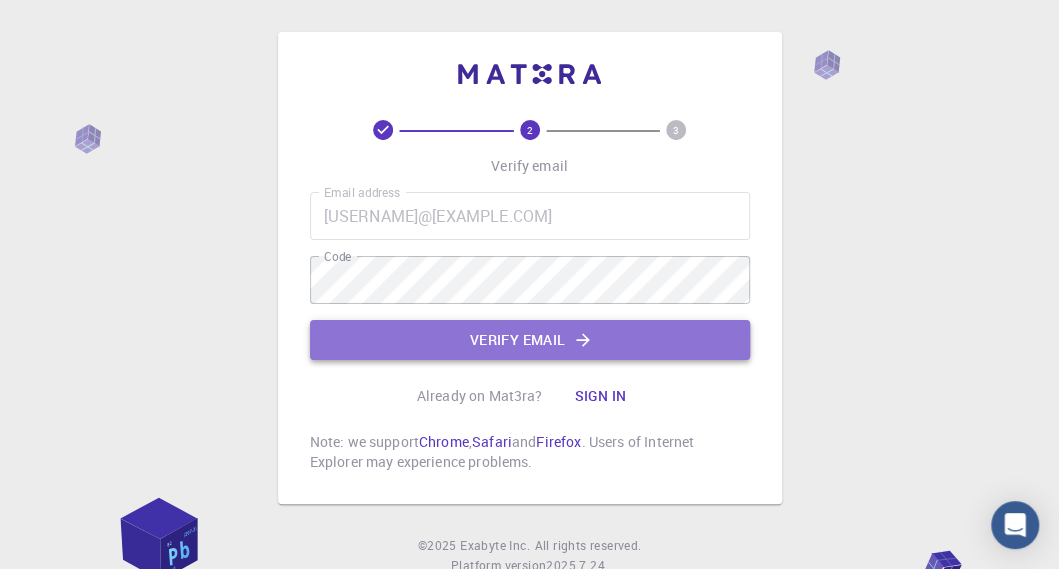 click on "Verify email" 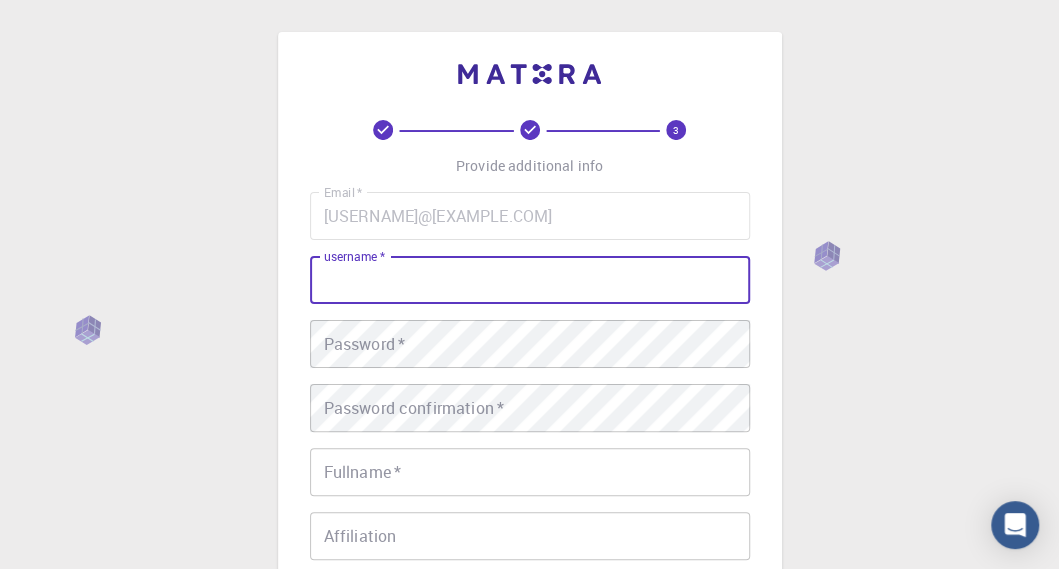 click on "username   *" at bounding box center (530, 280) 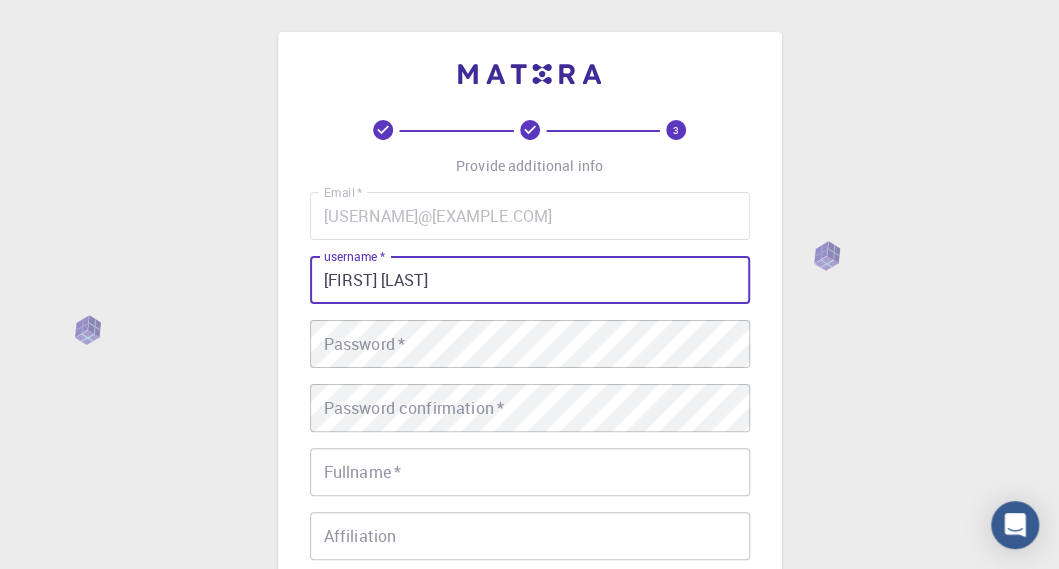 type on "[FIRST] [LAST]" 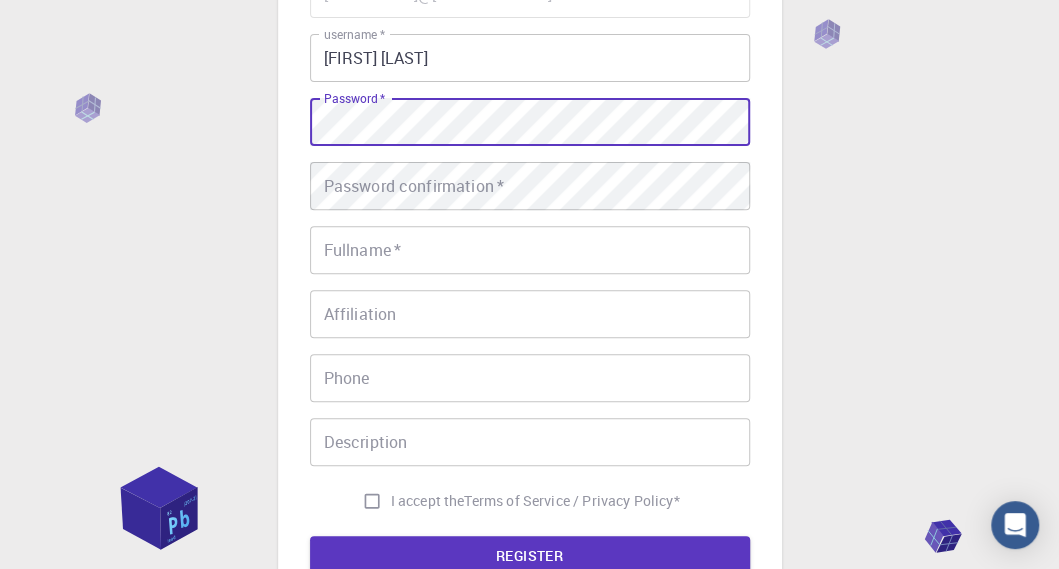 scroll, scrollTop: 224, scrollLeft: 0, axis: vertical 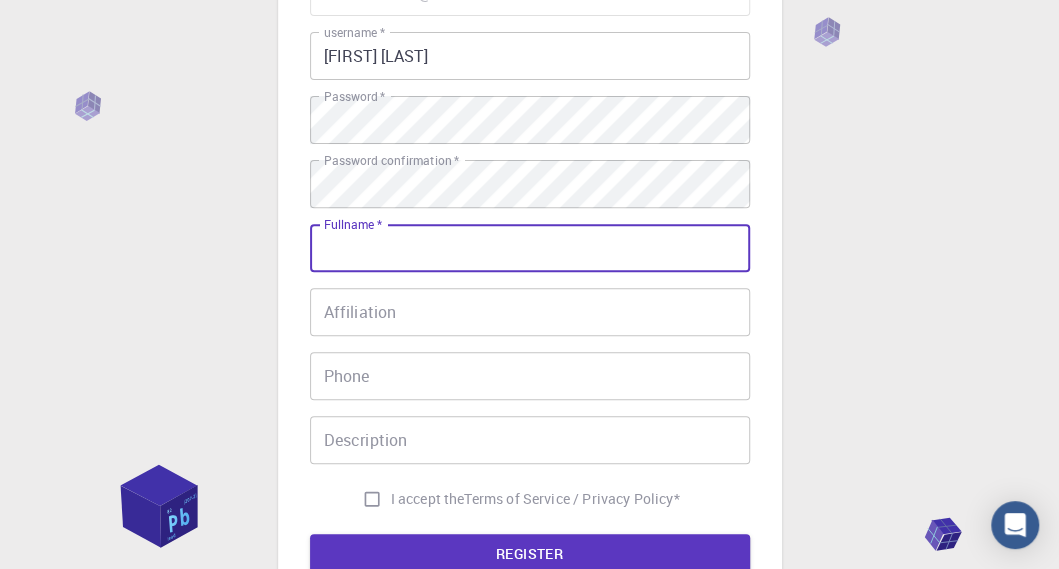 click on "Fullname   *" at bounding box center [530, 248] 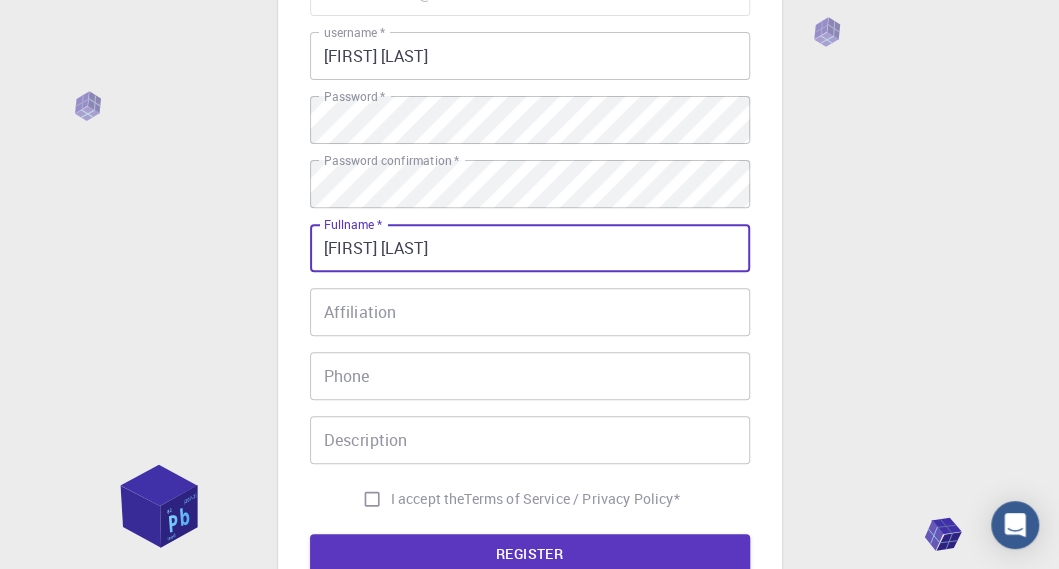 type on "[FIRST] [LAST]" 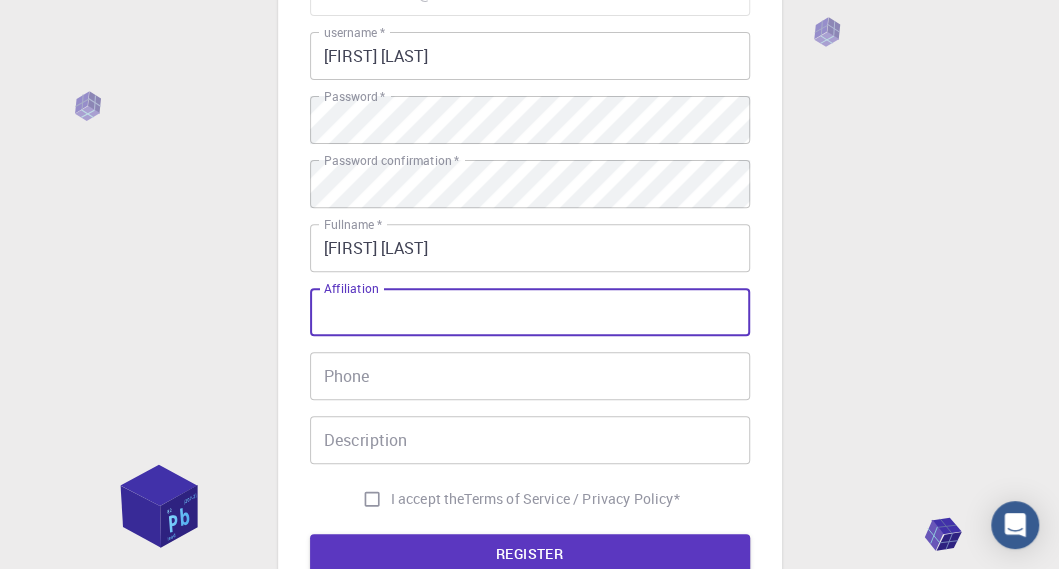 click on "Affiliation" at bounding box center (530, 312) 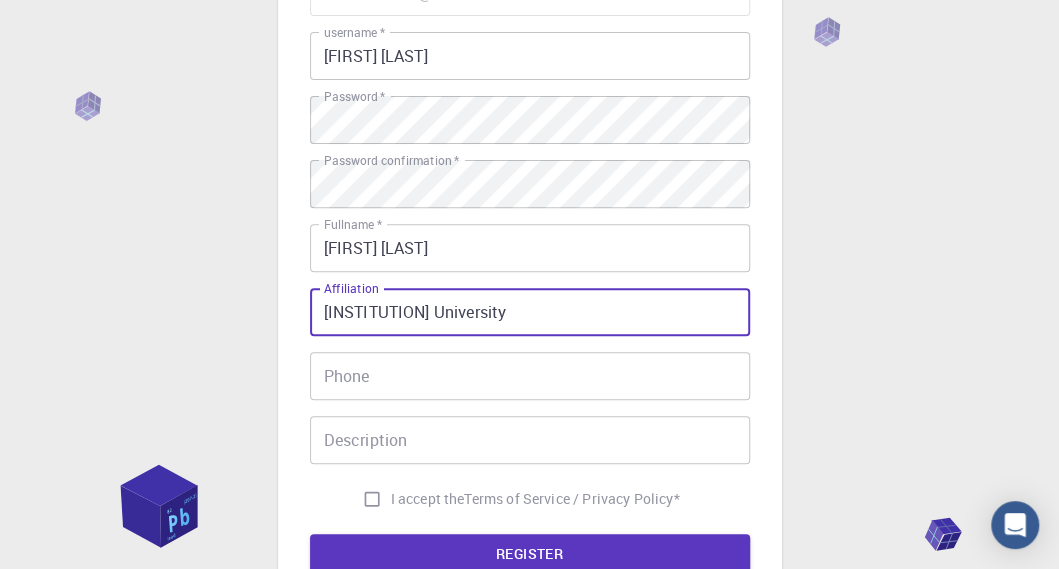 type on "[INSTITUTION] University" 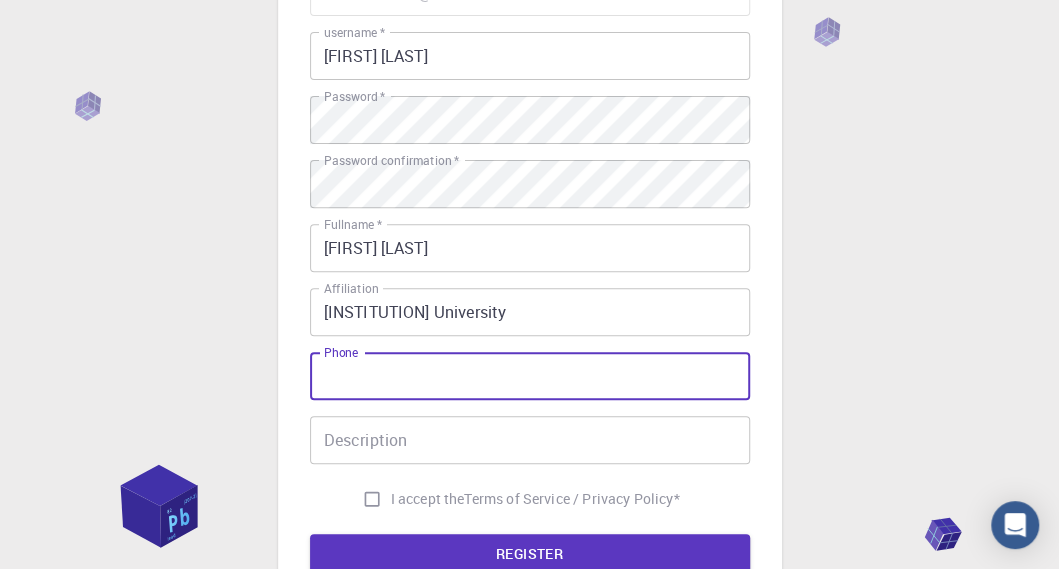 click on "Phone" at bounding box center [530, 376] 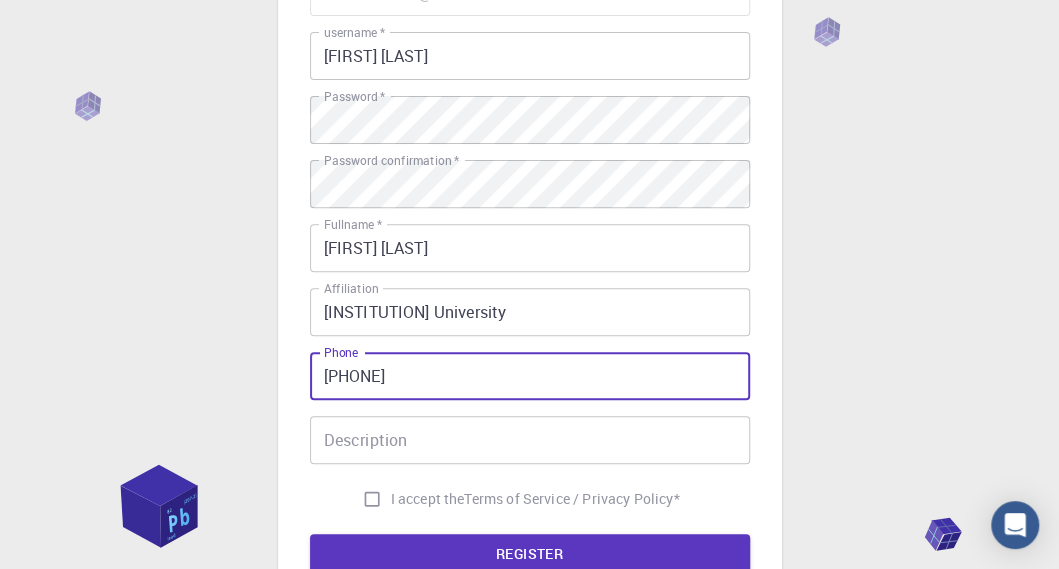 type on "[PHONE]" 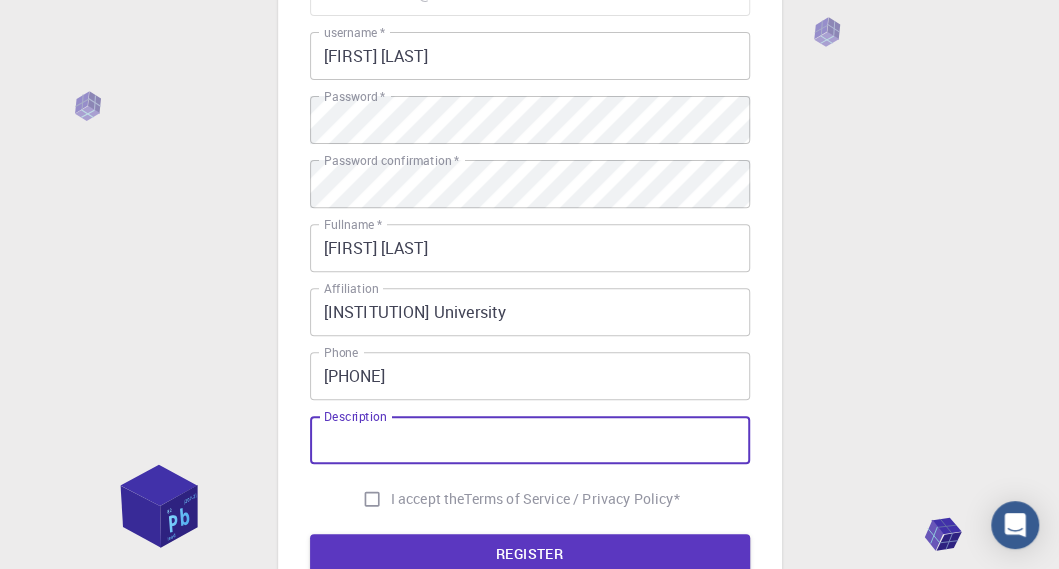 click on "Description" at bounding box center [530, 440] 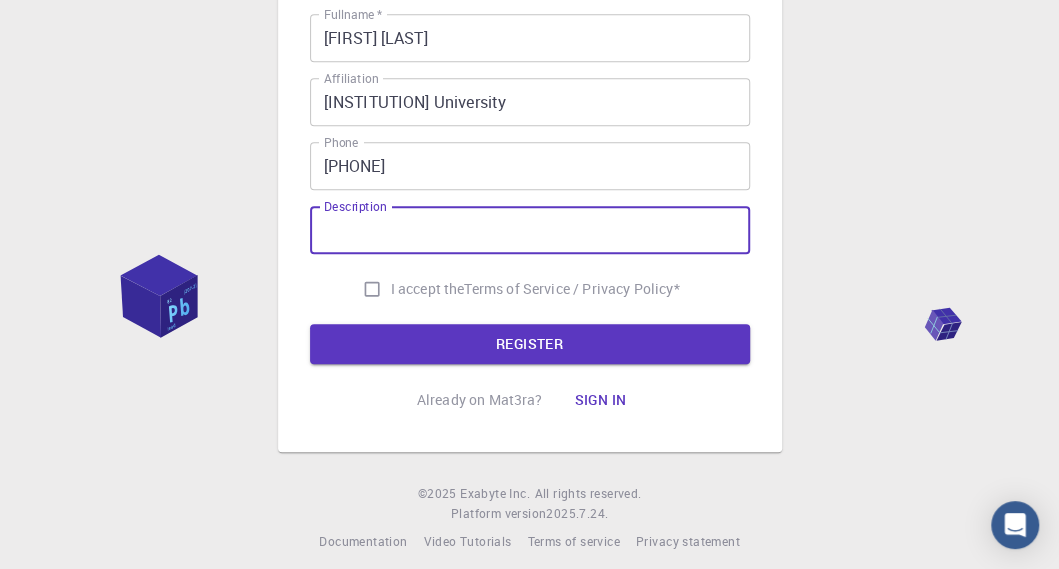 scroll, scrollTop: 440, scrollLeft: 0, axis: vertical 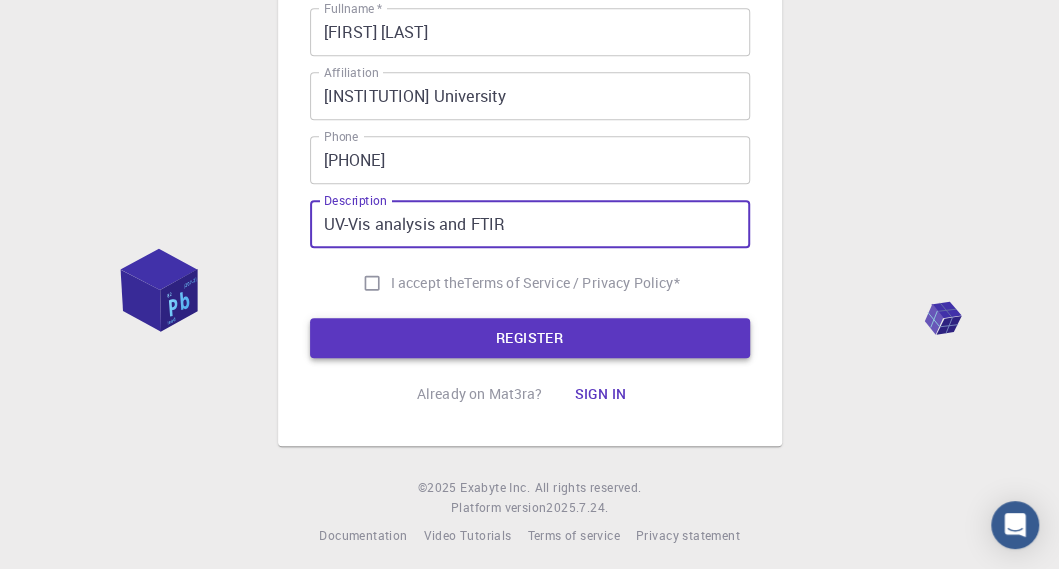 type on "UV-Vis analysis and FTIR" 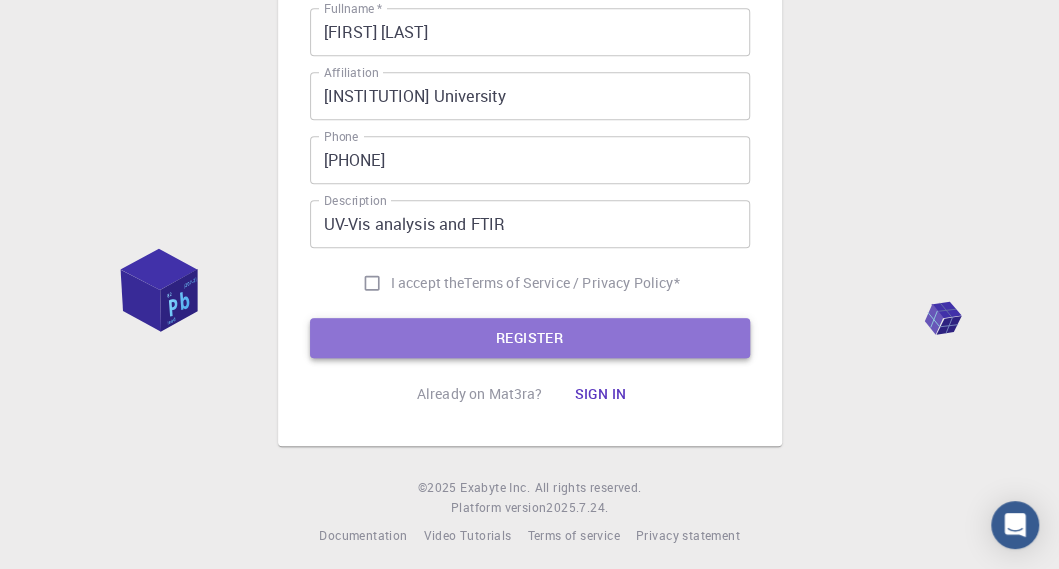 click on "REGISTER" at bounding box center (530, 338) 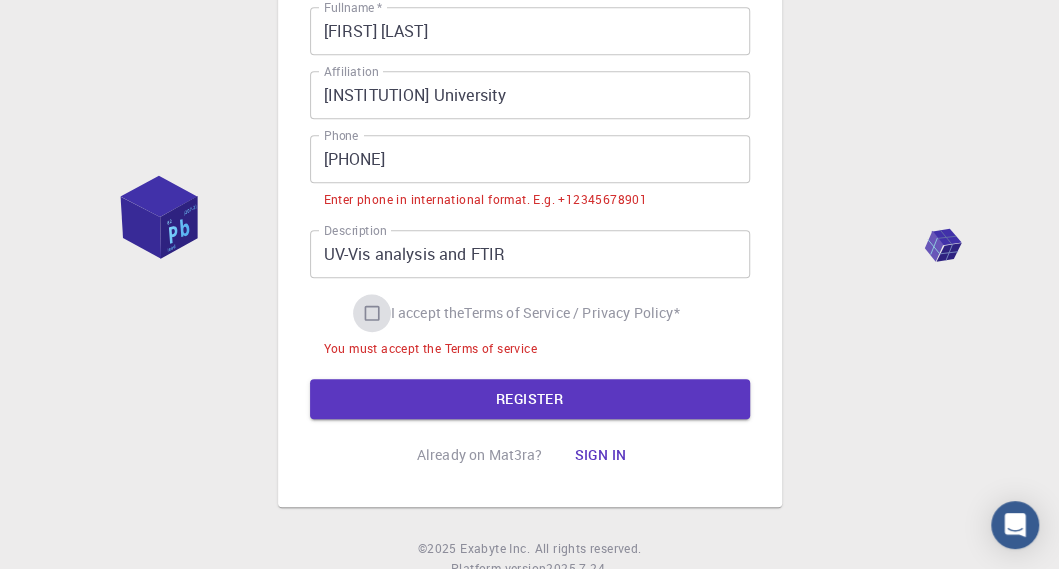 click on "I accept the  Terms of Service / Privacy Policy  *" at bounding box center [372, 313] 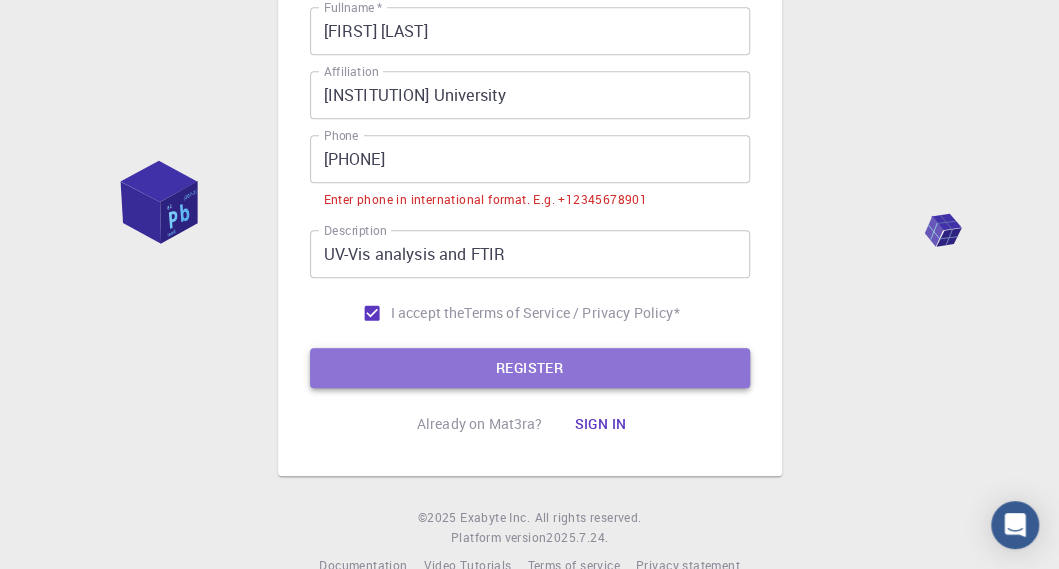 click on "REGISTER" at bounding box center [530, 368] 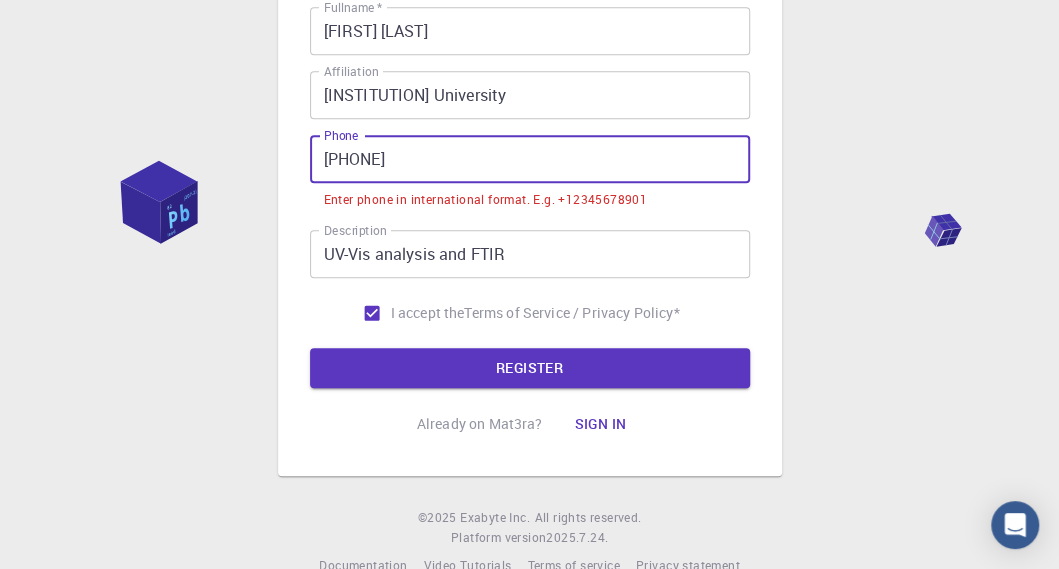 click on "[PHONE]" at bounding box center [530, 159] 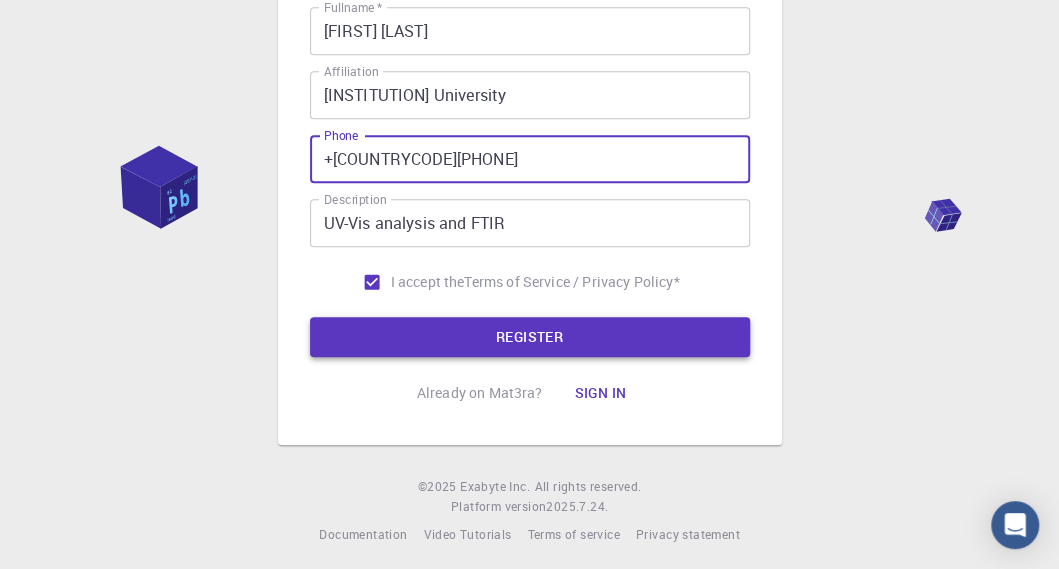 type on "+[COUNTRYCODE][PHONE]" 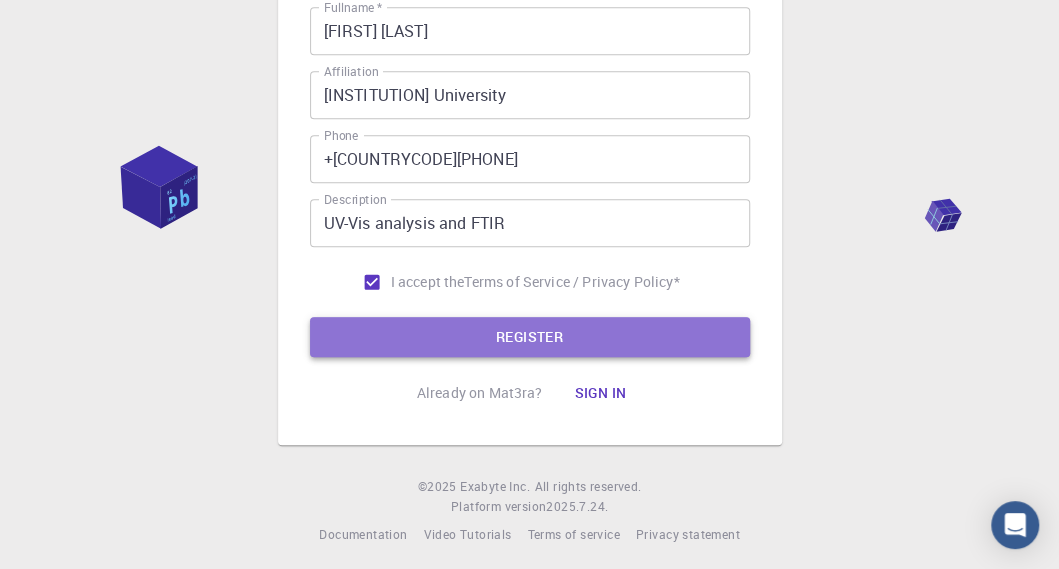click on "REGISTER" at bounding box center [530, 337] 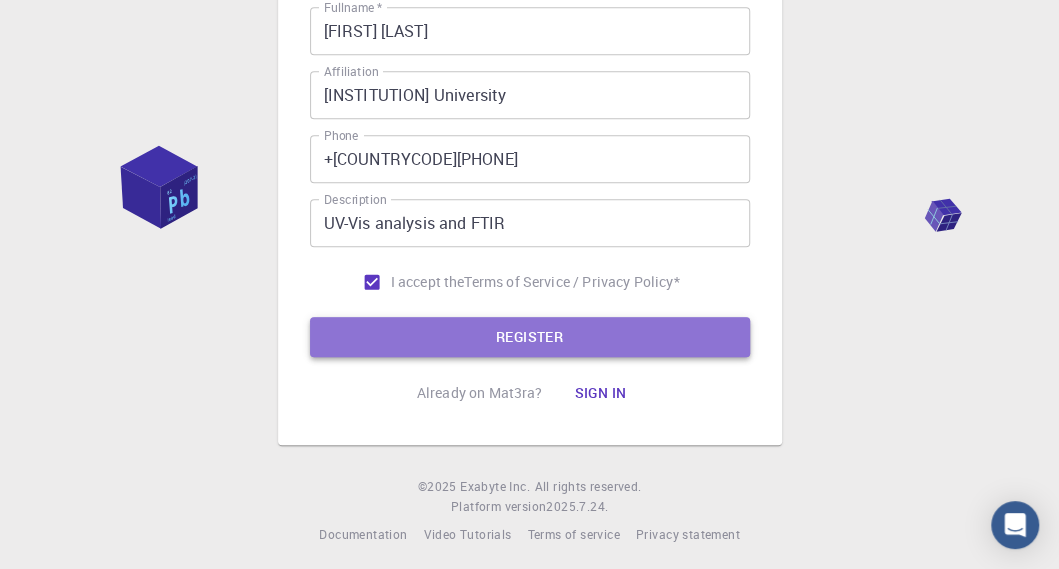 click on "REGISTER" at bounding box center (530, 337) 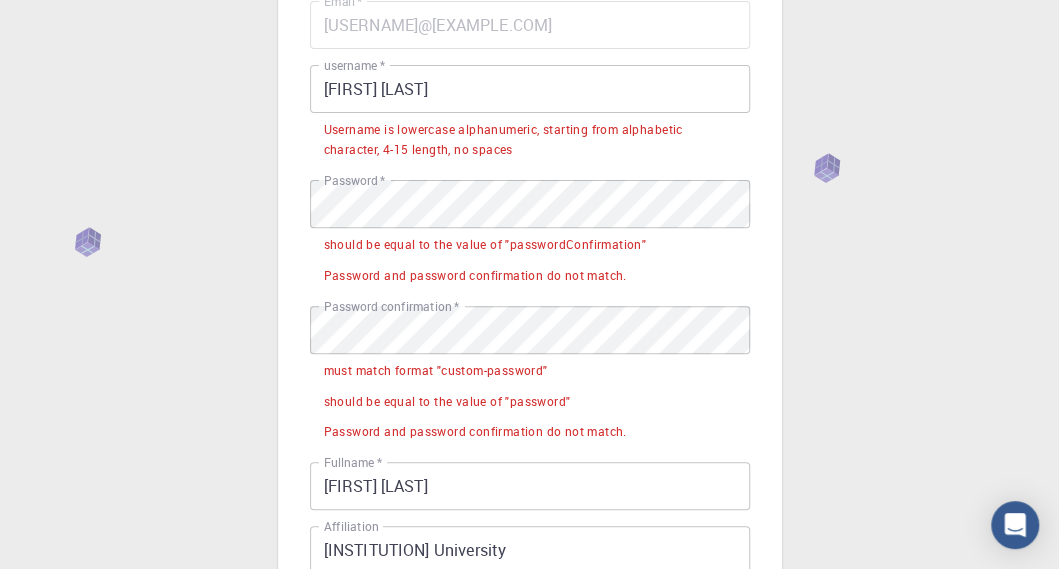 scroll, scrollTop: 180, scrollLeft: 0, axis: vertical 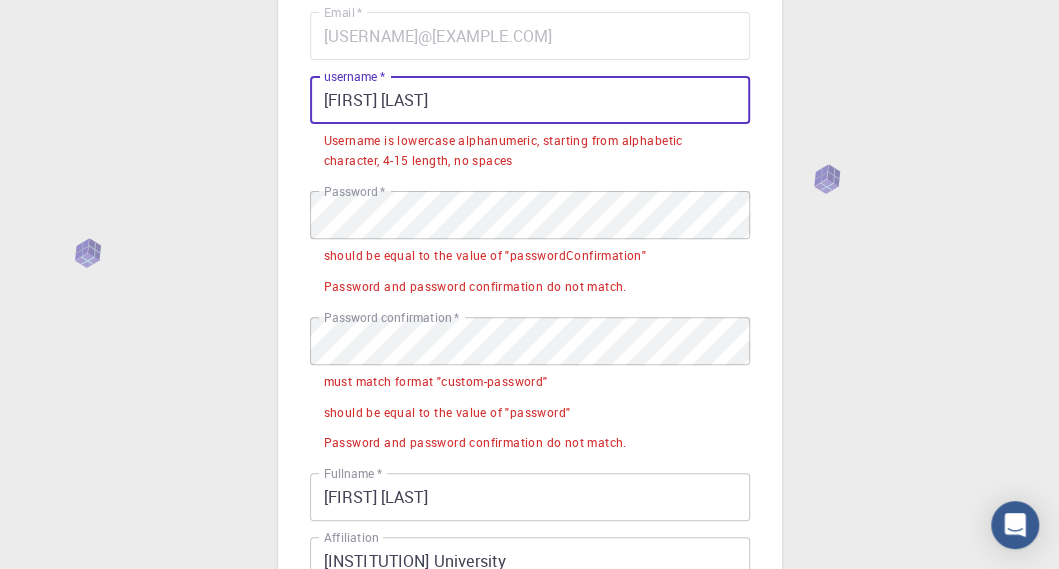 click on "[FIRST] [LAST]" at bounding box center [530, 100] 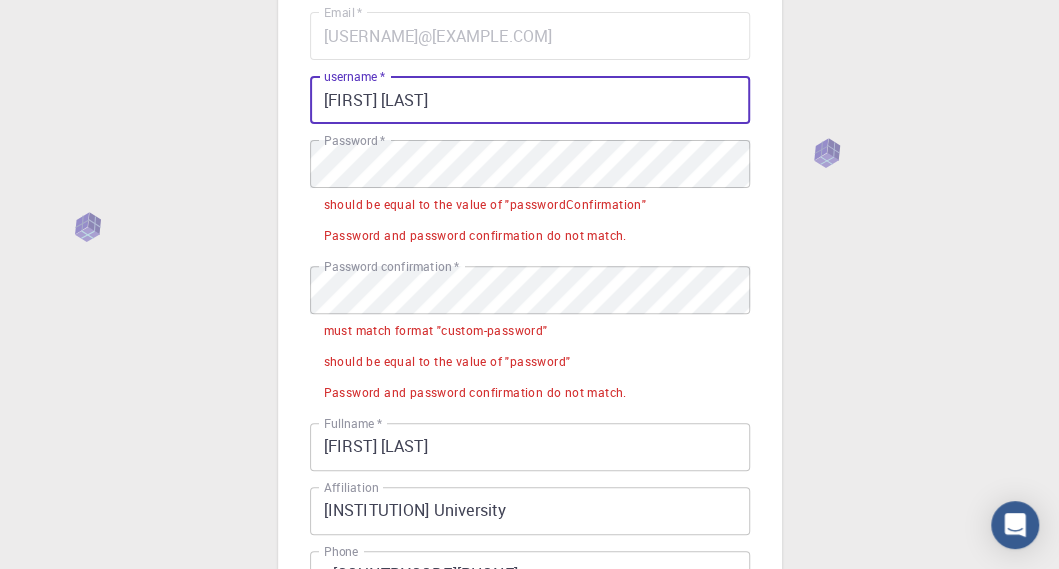 click on "[FIRST] [LAST]" at bounding box center (530, 100) 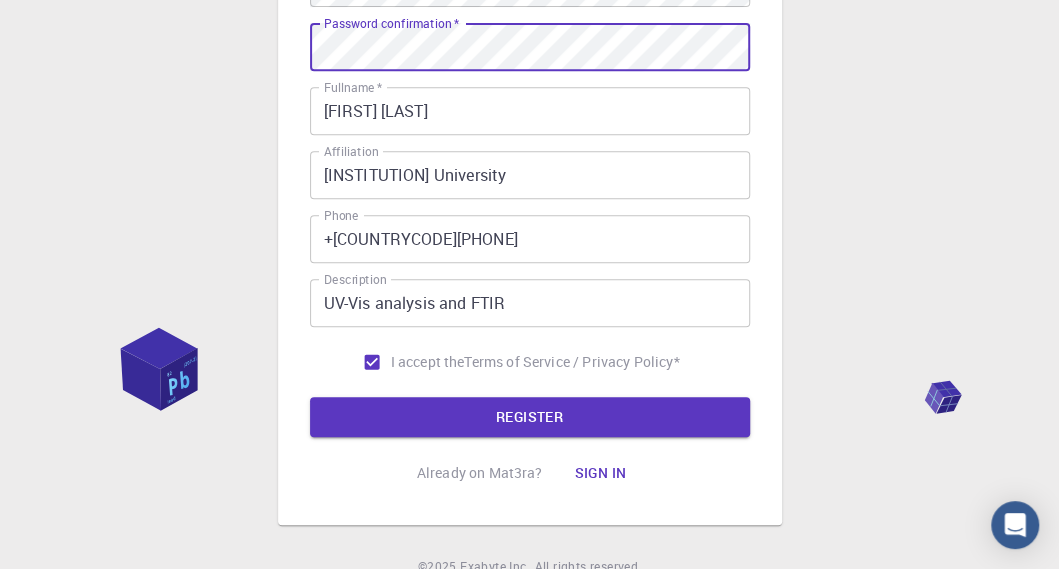 scroll, scrollTop: 442, scrollLeft: 0, axis: vertical 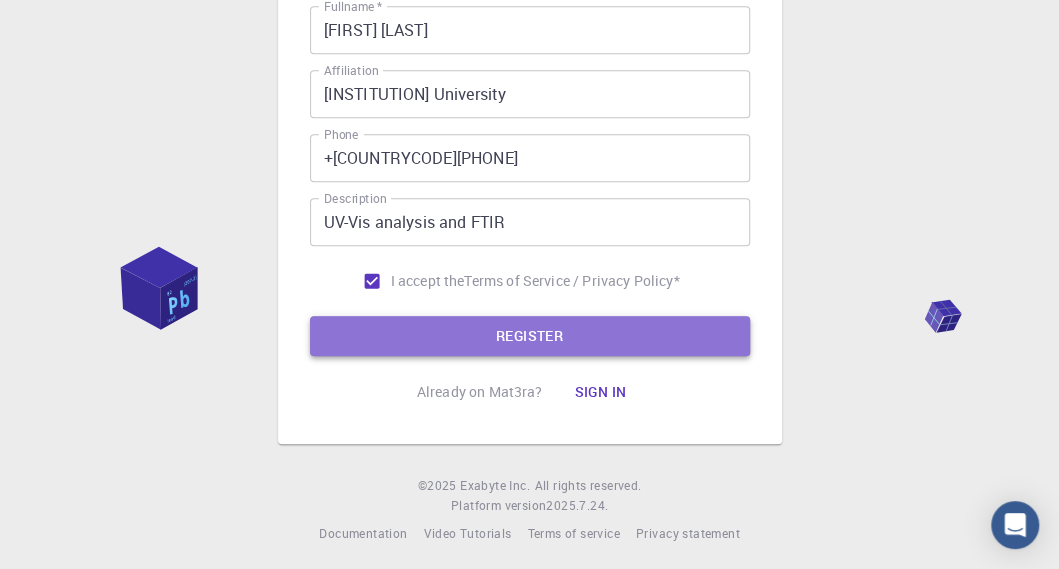 click on "REGISTER" at bounding box center (530, 336) 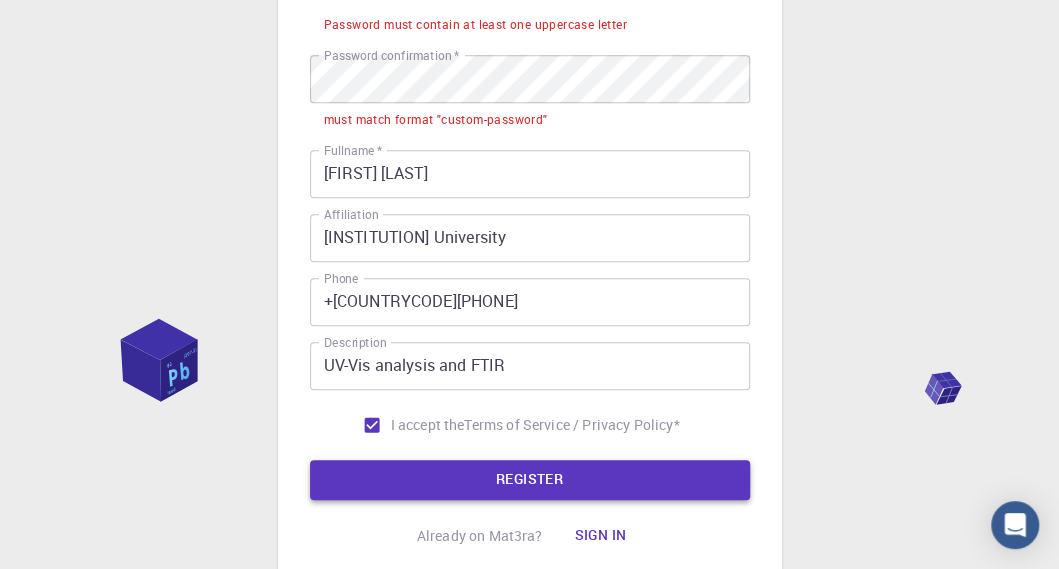 scroll, scrollTop: 586, scrollLeft: 0, axis: vertical 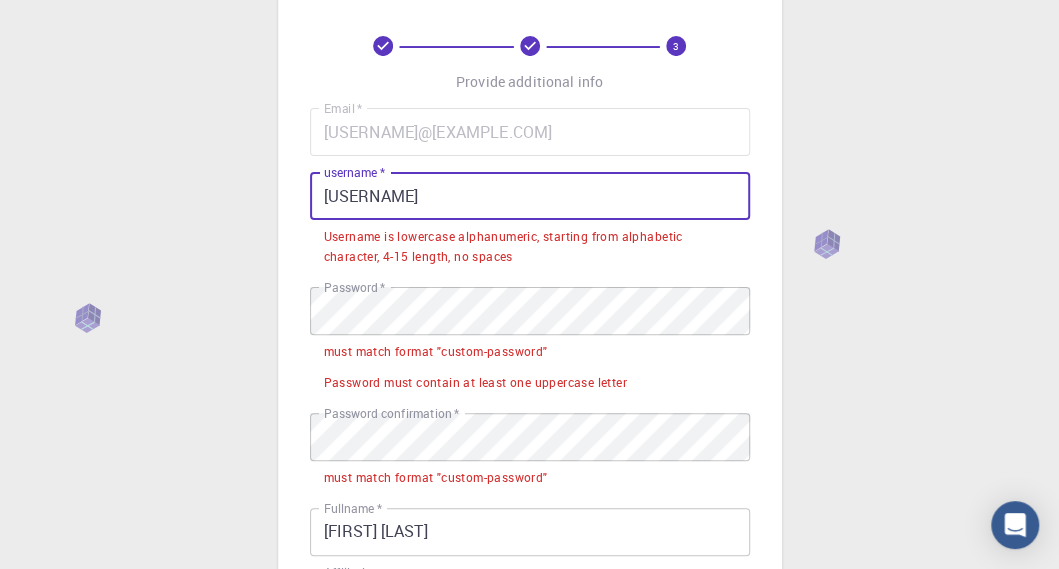 click on "[USERNAME]" at bounding box center (530, 196) 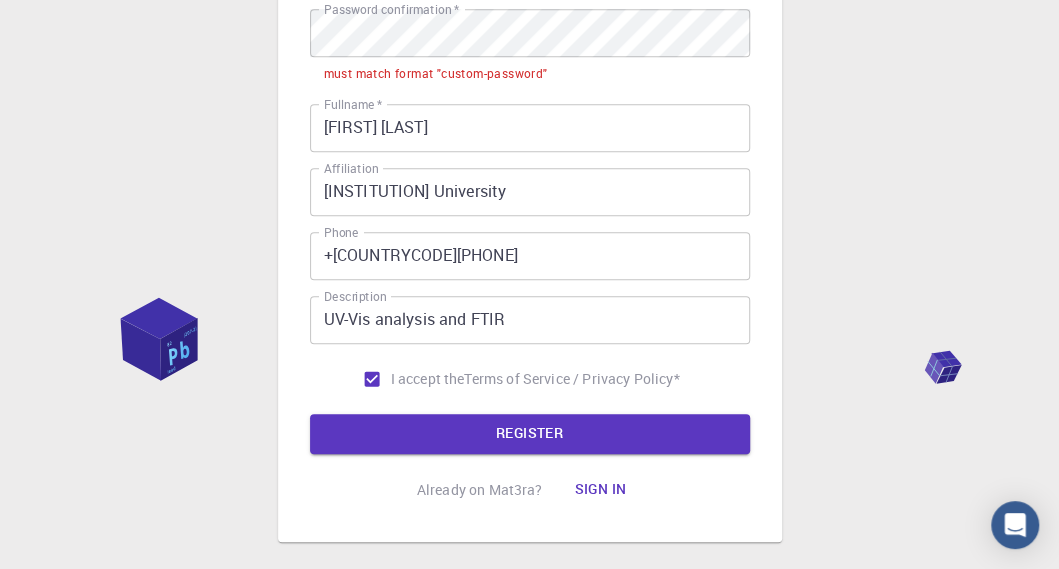 scroll, scrollTop: 480, scrollLeft: 0, axis: vertical 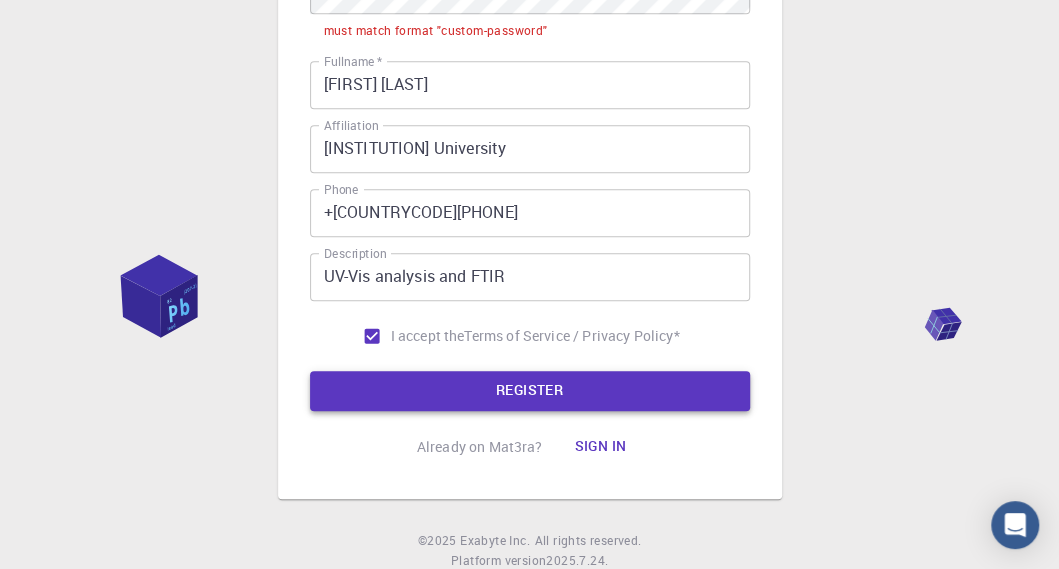 type on "[USERNAME]" 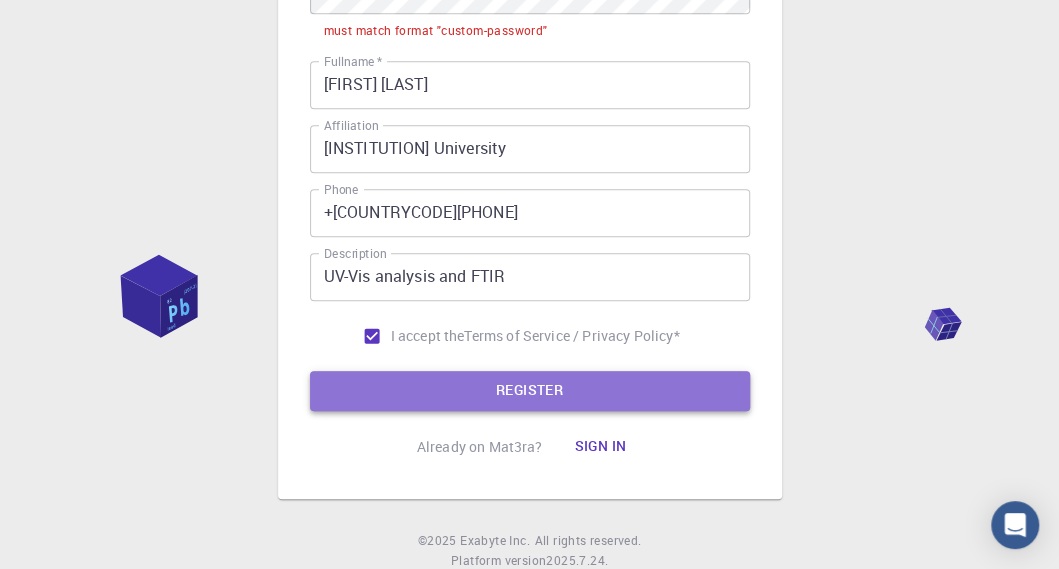 click on "REGISTER" at bounding box center (530, 391) 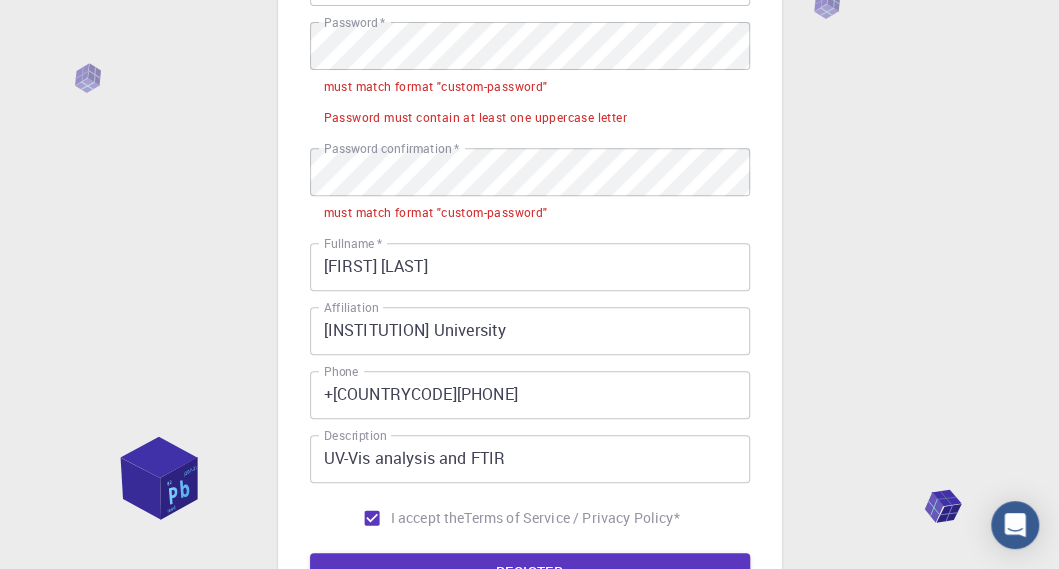 scroll, scrollTop: 297, scrollLeft: 0, axis: vertical 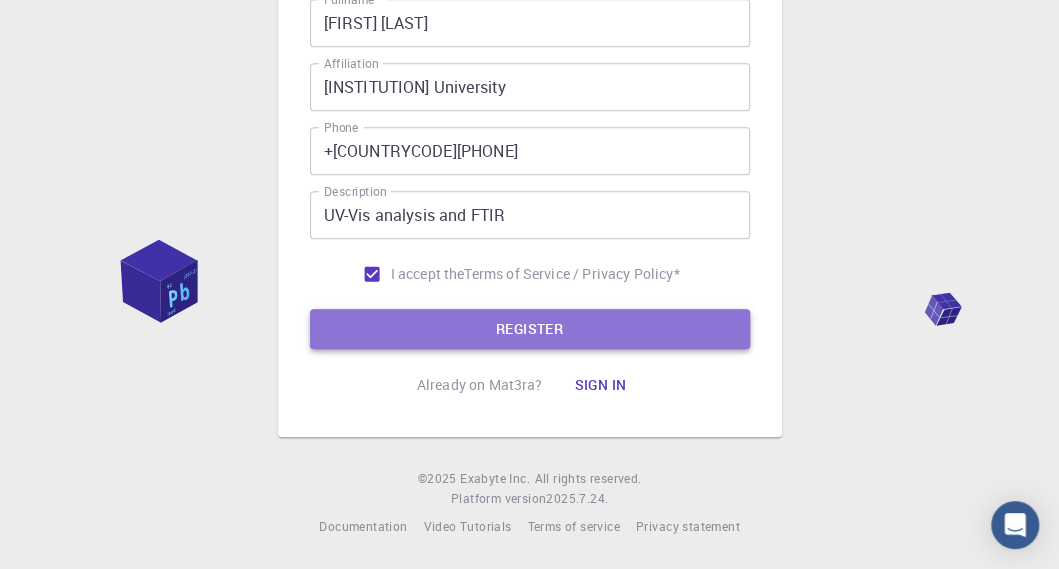 click on "REGISTER" at bounding box center [530, 329] 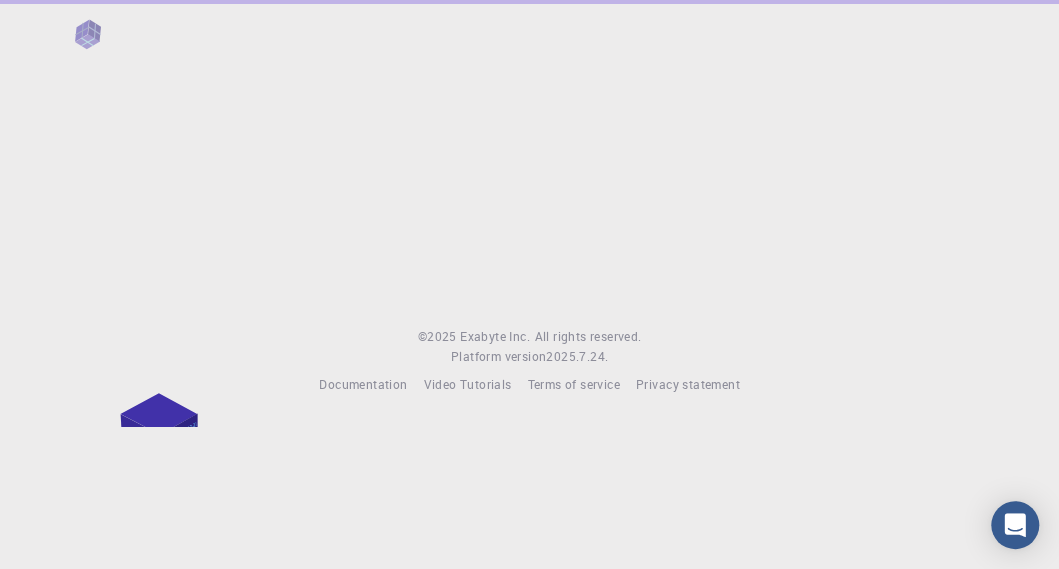 scroll, scrollTop: 0, scrollLeft: 0, axis: both 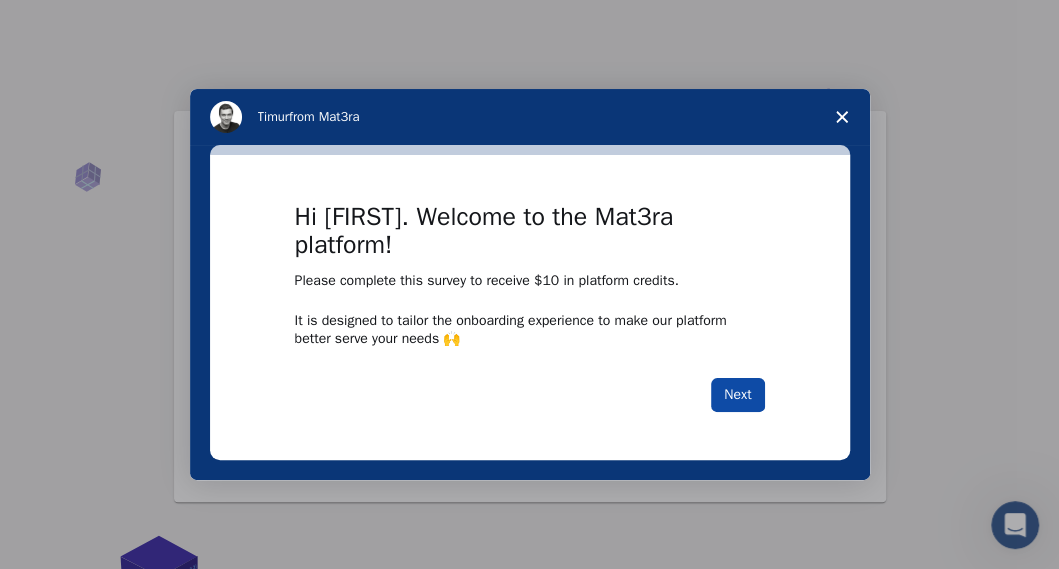 click on "Next" at bounding box center (737, 395) 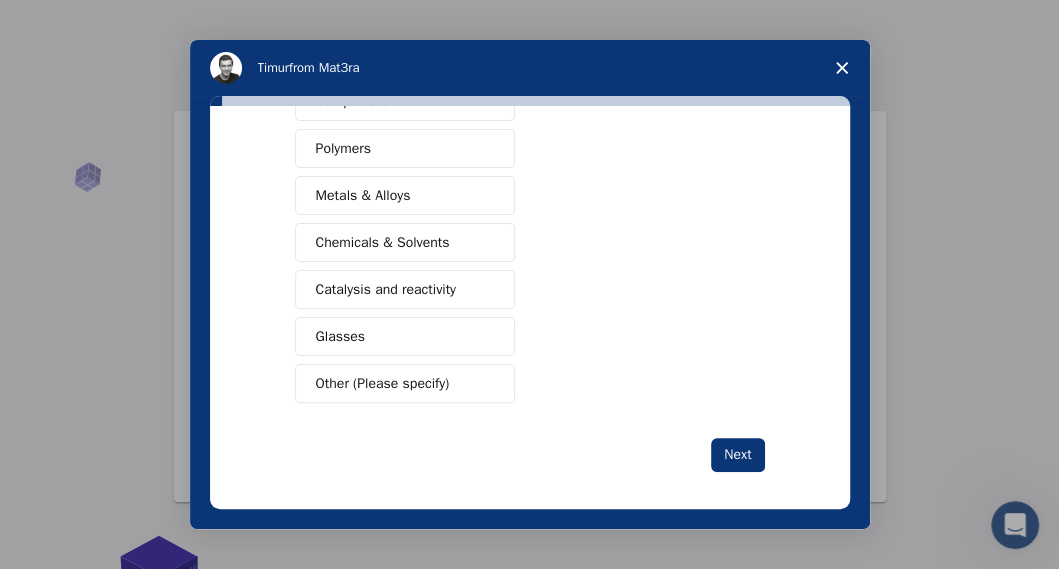 scroll, scrollTop: 388, scrollLeft: 0, axis: vertical 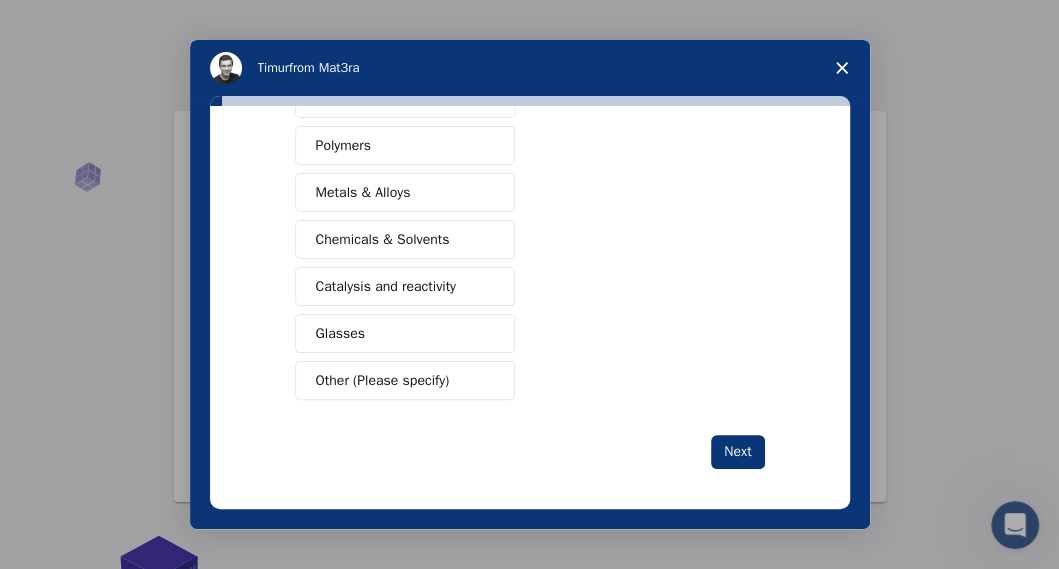 click on "Other (Please specify)" at bounding box center (383, 380) 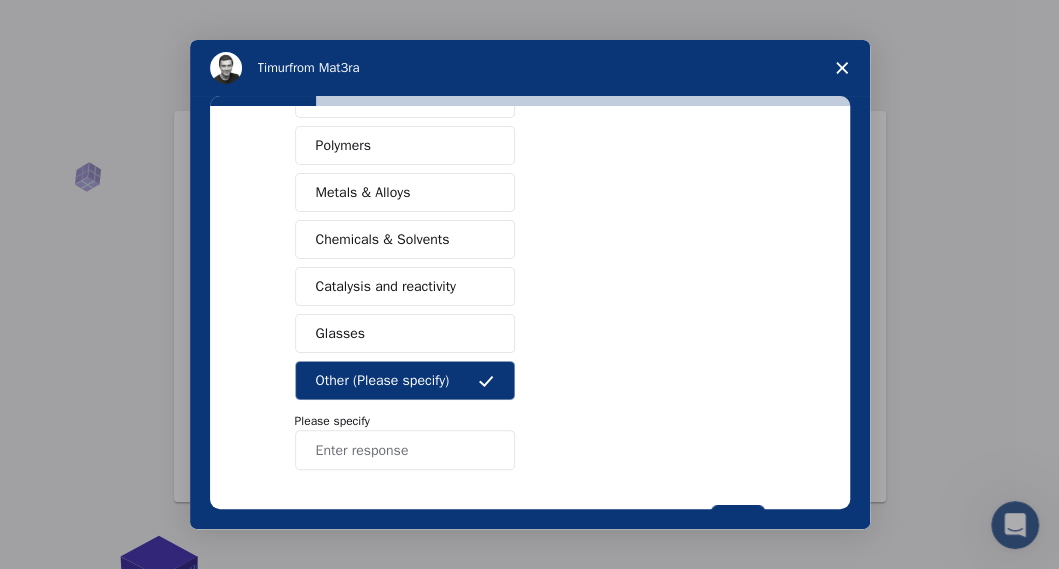 click at bounding box center [405, 450] 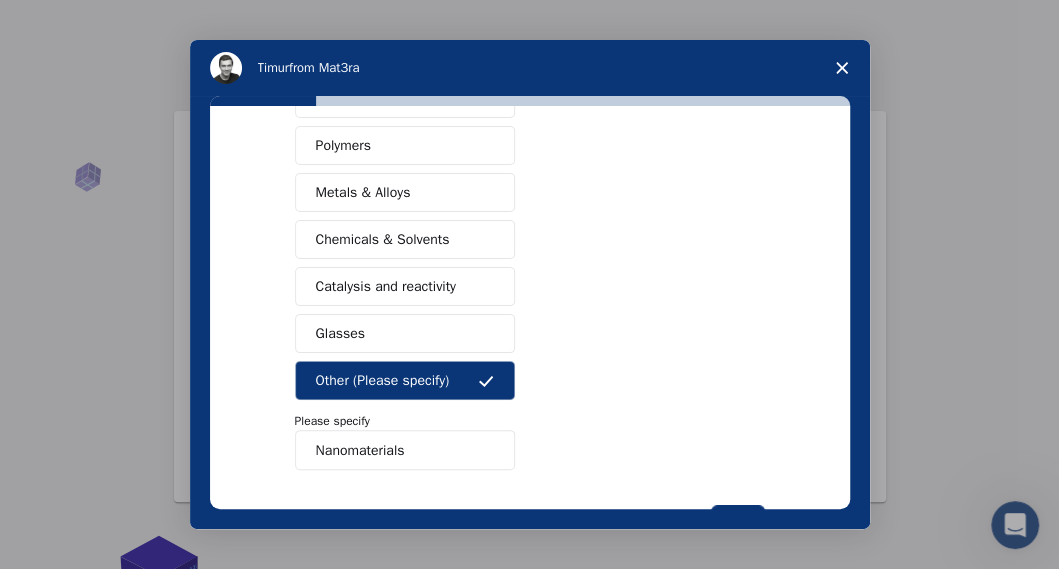 type on "Nanomaterials" 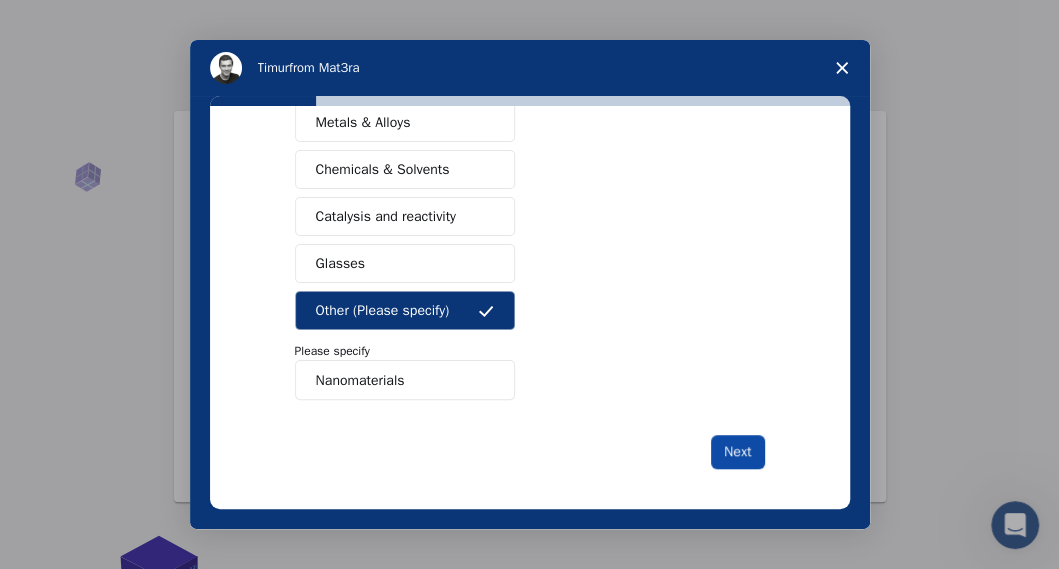 click on "Next" at bounding box center [737, 452] 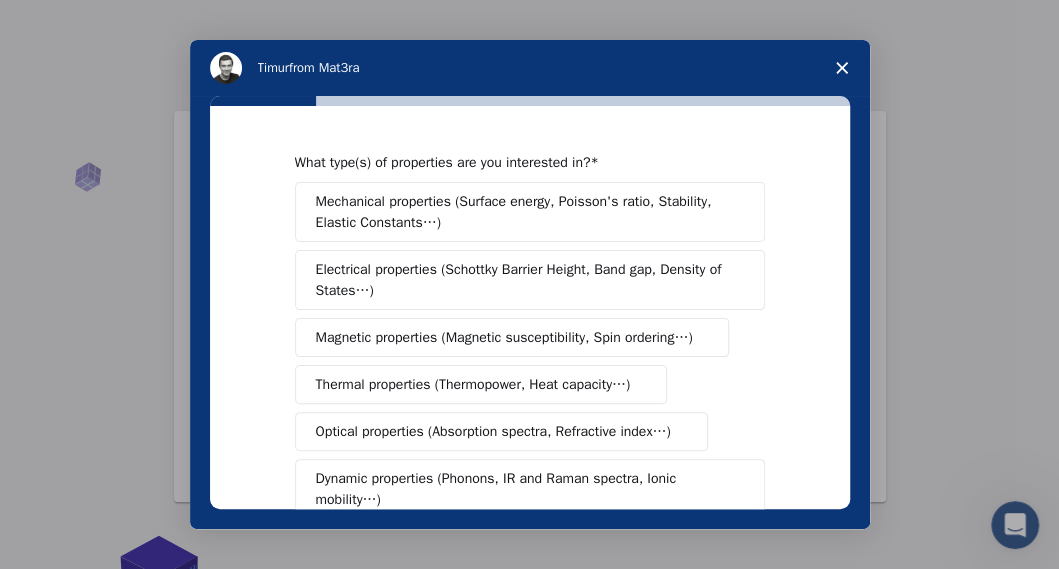 click on "Optical properties (Absorption spectra, Refractive index…)" at bounding box center [493, 431] 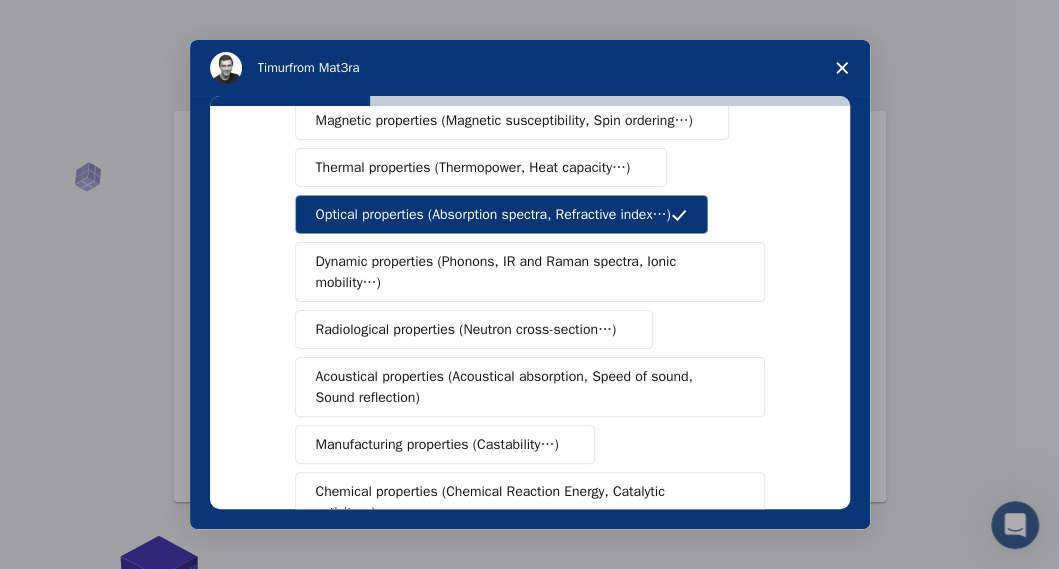 scroll, scrollTop: 219, scrollLeft: 0, axis: vertical 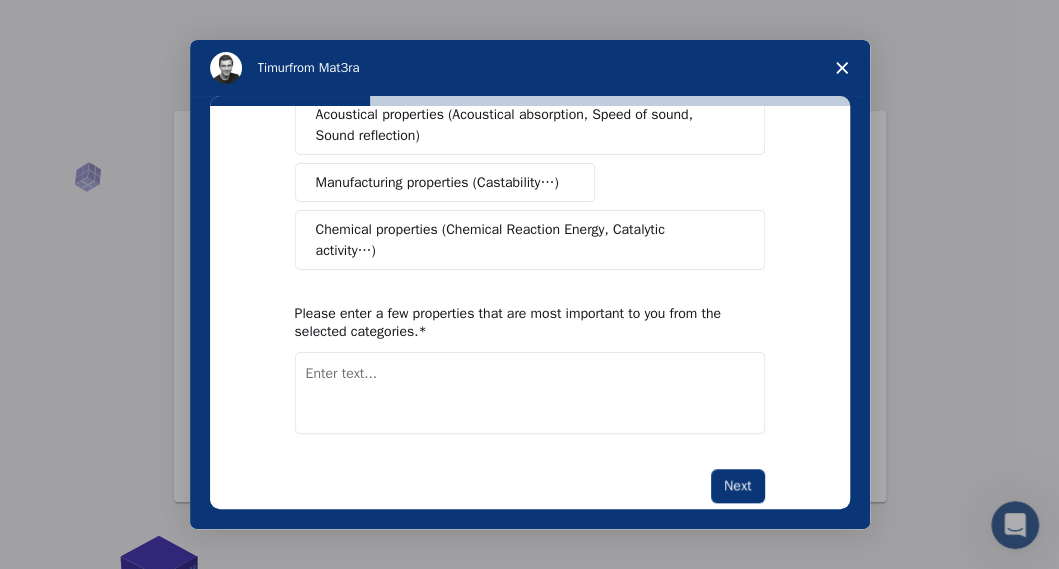 click at bounding box center (530, 393) 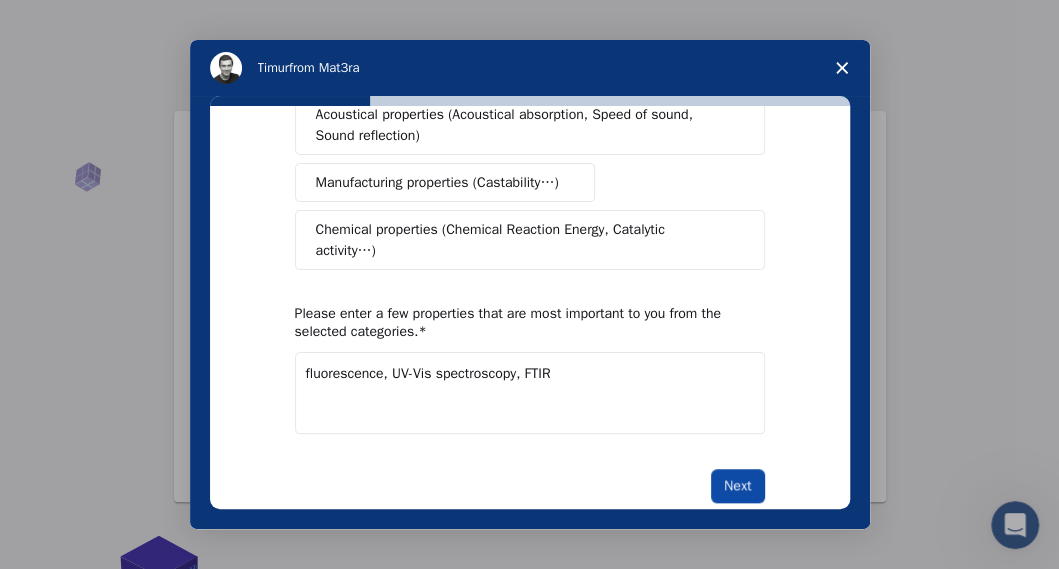 type on "fluorescence, UV-Vis spectroscopy, FTIR" 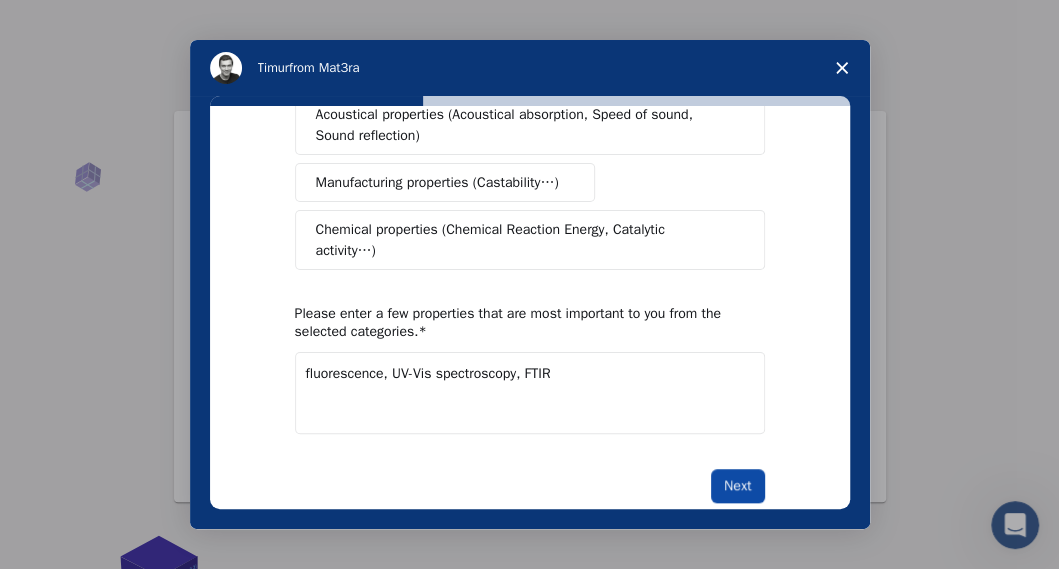 click on "Next" at bounding box center [737, 486] 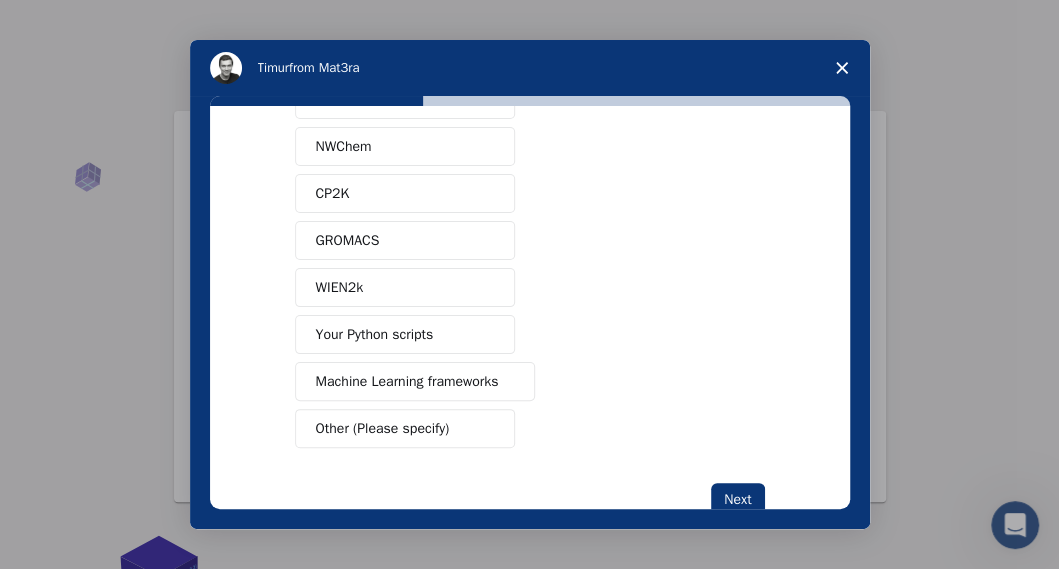 scroll, scrollTop: 245, scrollLeft: 0, axis: vertical 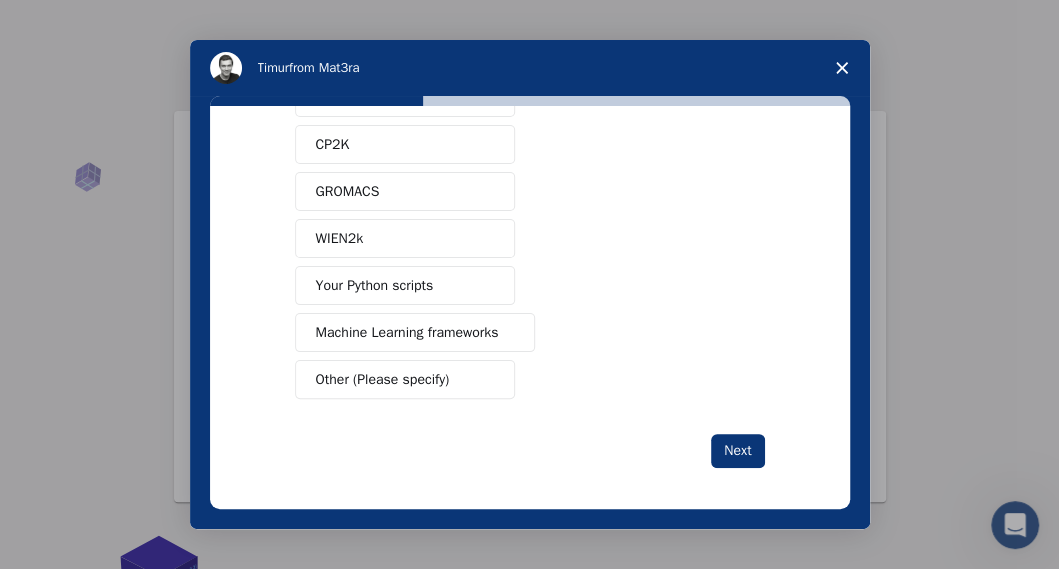 click on "Other (Please specify)" at bounding box center (383, 379) 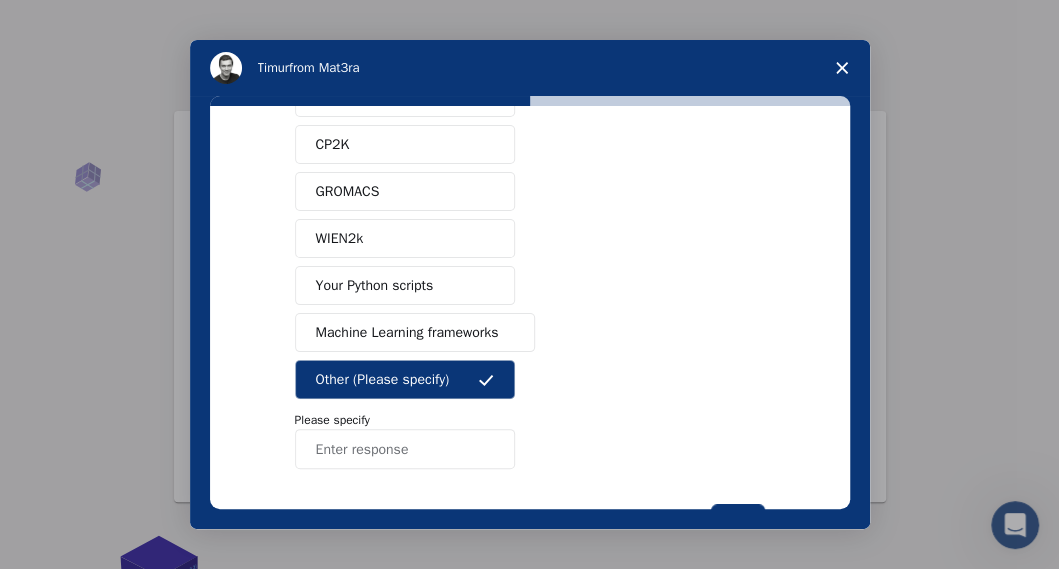 click at bounding box center [405, 449] 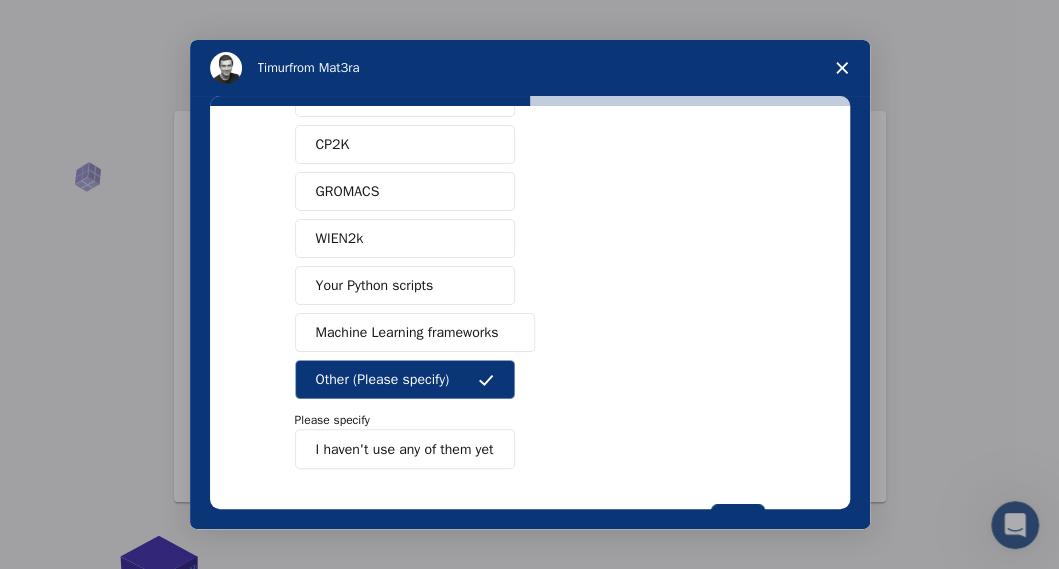type on "I haven't use any of them yet" 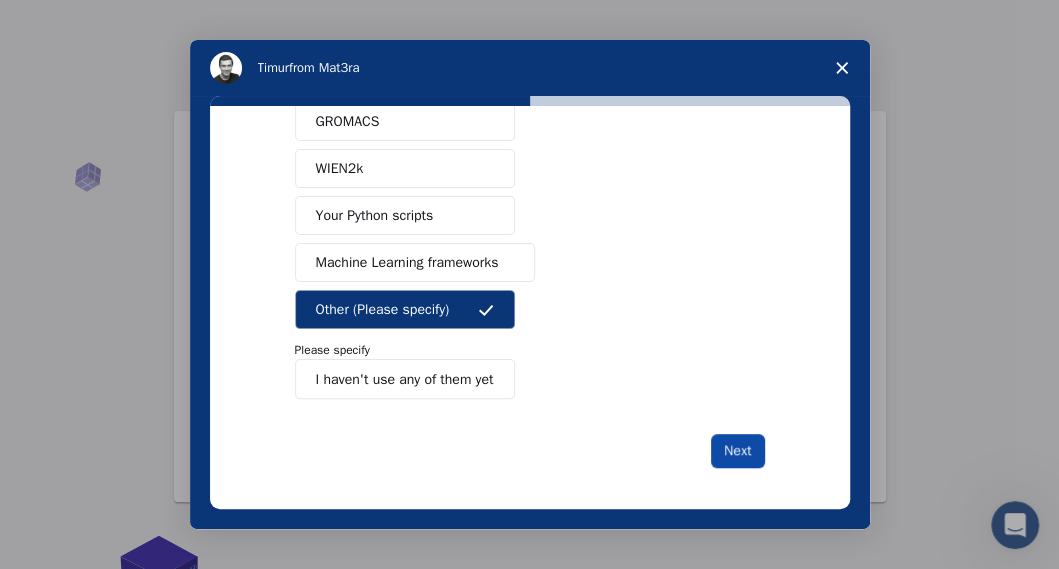 click on "Next" at bounding box center [737, 451] 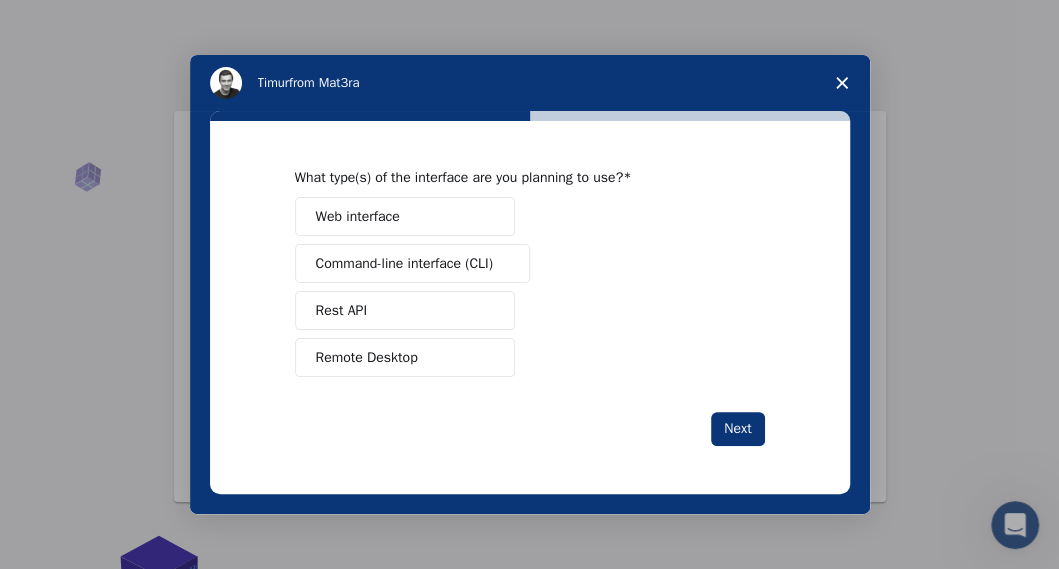 scroll, scrollTop: 0, scrollLeft: 0, axis: both 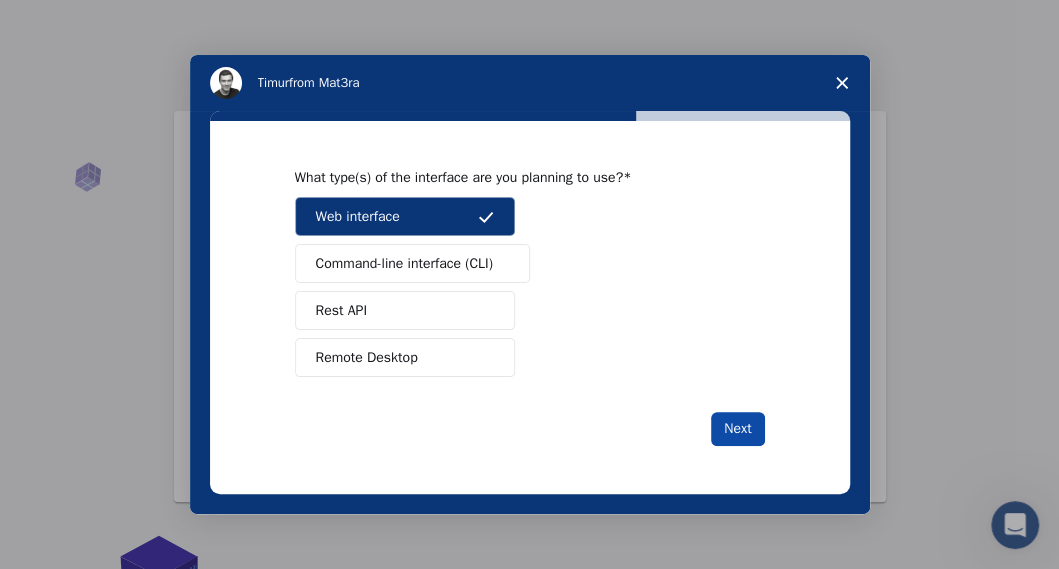 click on "Next" at bounding box center (737, 429) 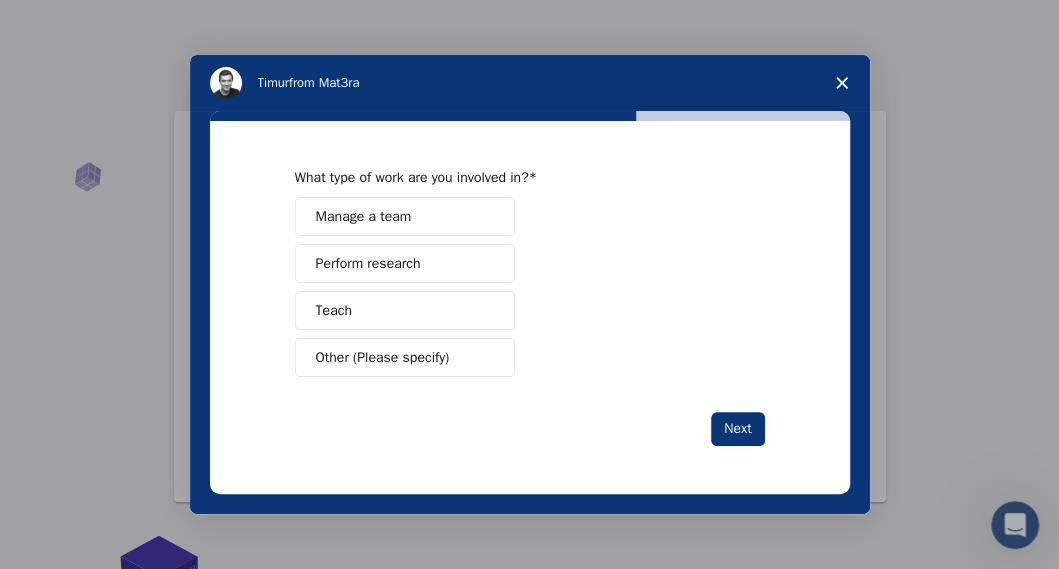 click on "Perform research" at bounding box center [368, 263] 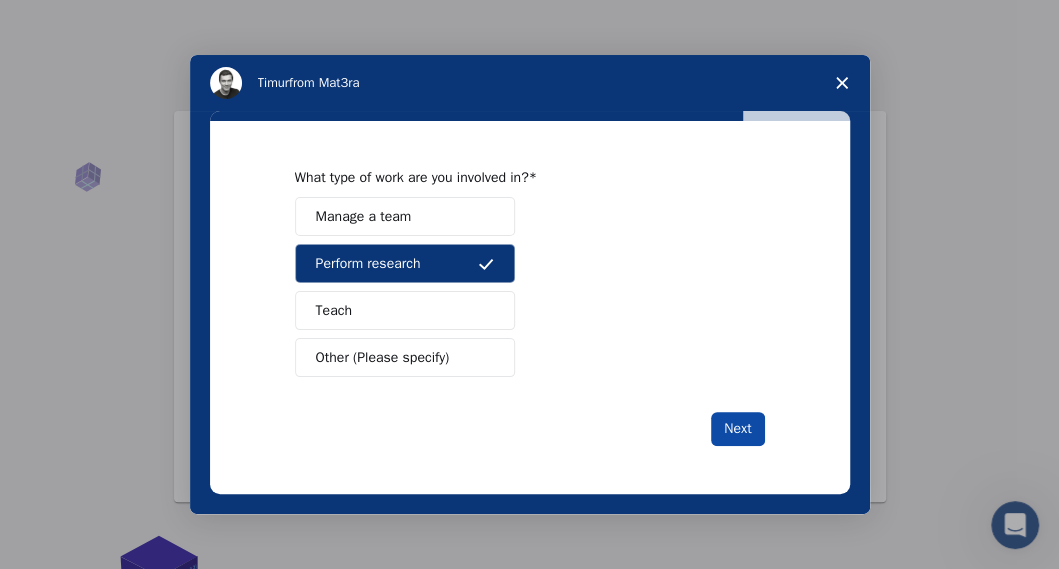 click on "Next" at bounding box center [737, 429] 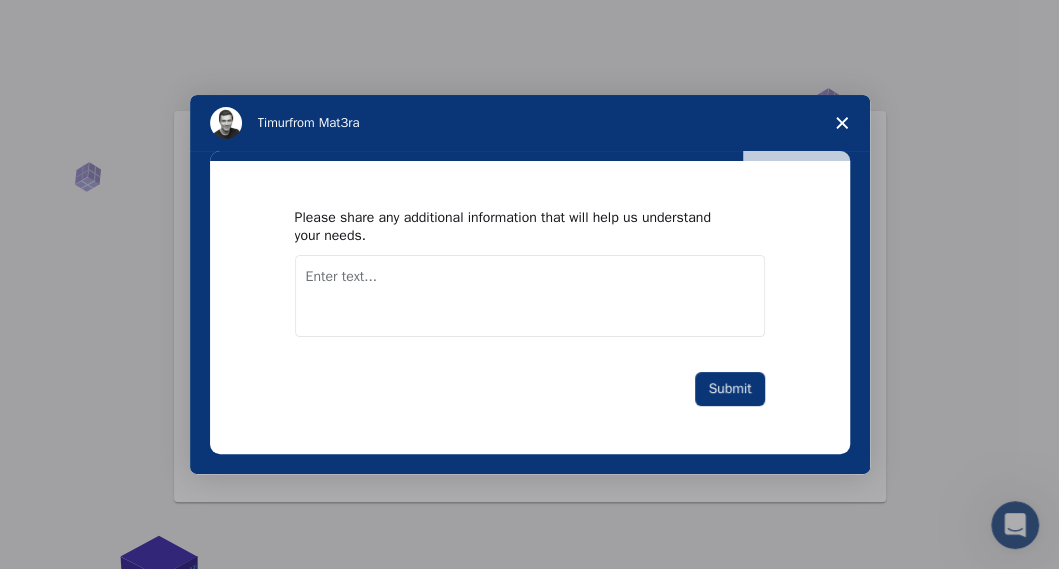 click at bounding box center (530, 296) 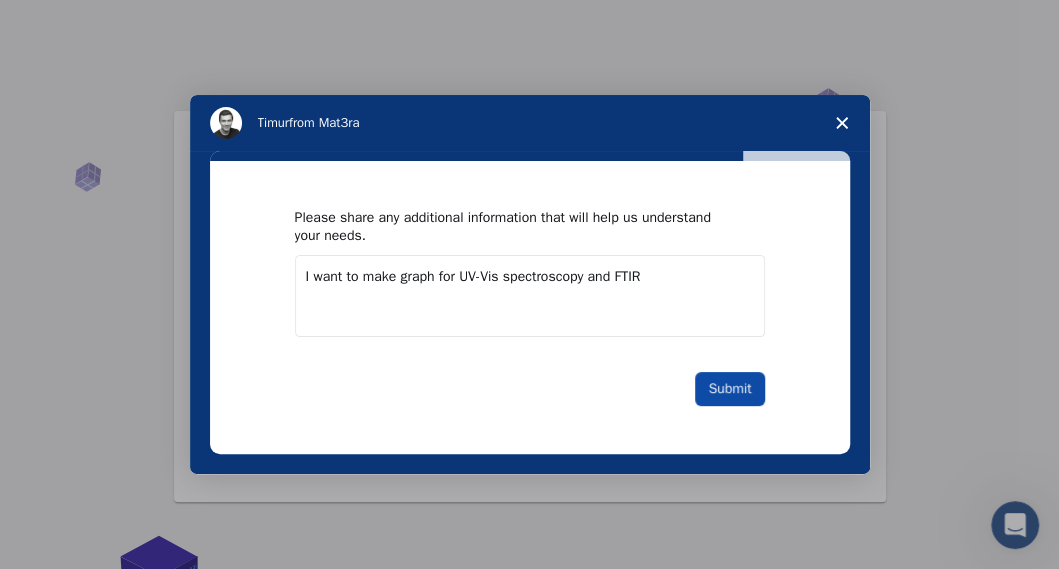 type on "I want to make graph for UV-Vis spectroscopy and FTIR" 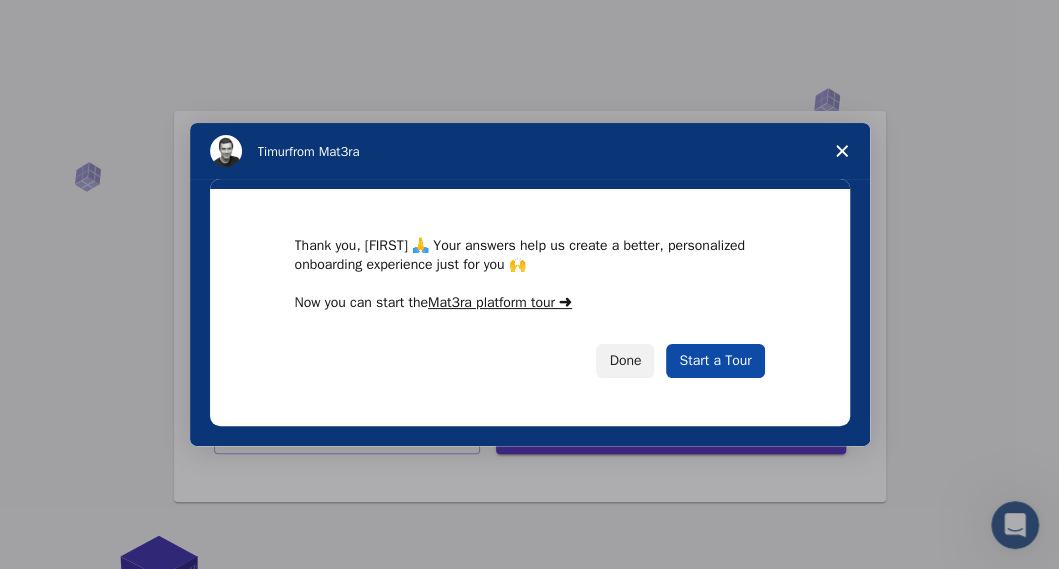 click on "Start a Tour" at bounding box center (715, 361) 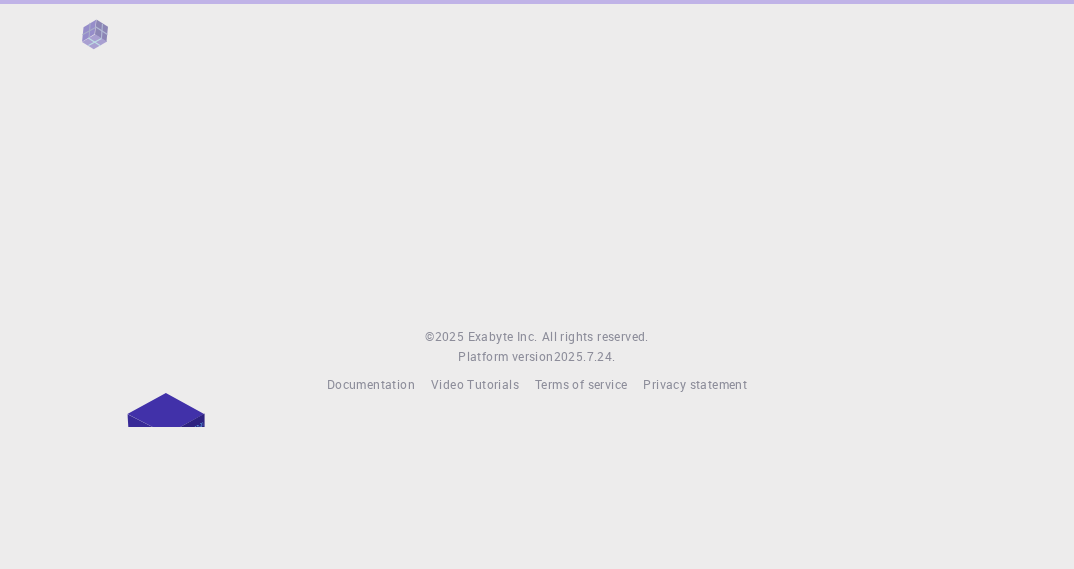 scroll, scrollTop: 0, scrollLeft: 0, axis: both 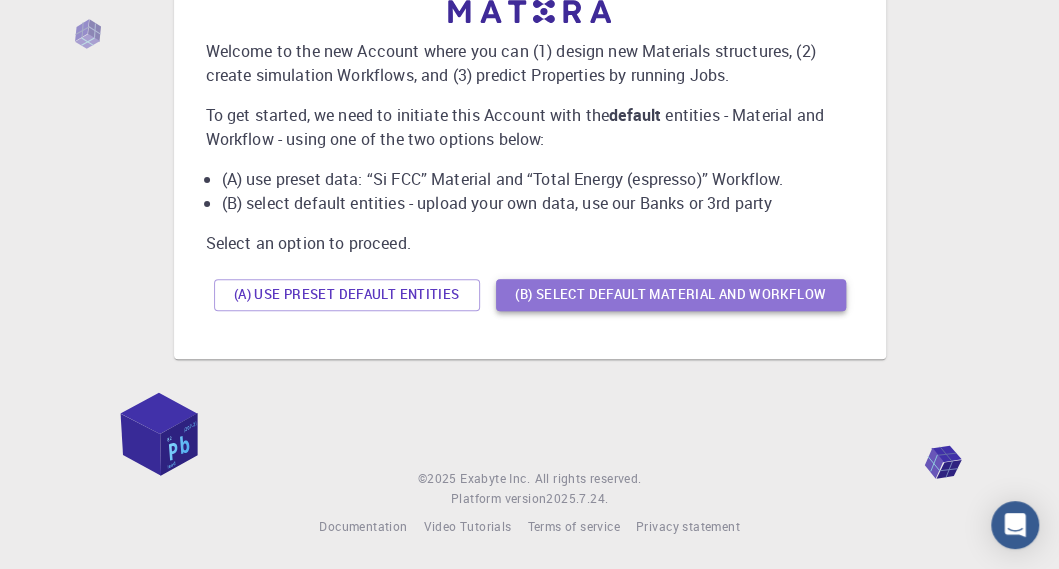 click on "(B) Select default material and workflow" at bounding box center (671, 295) 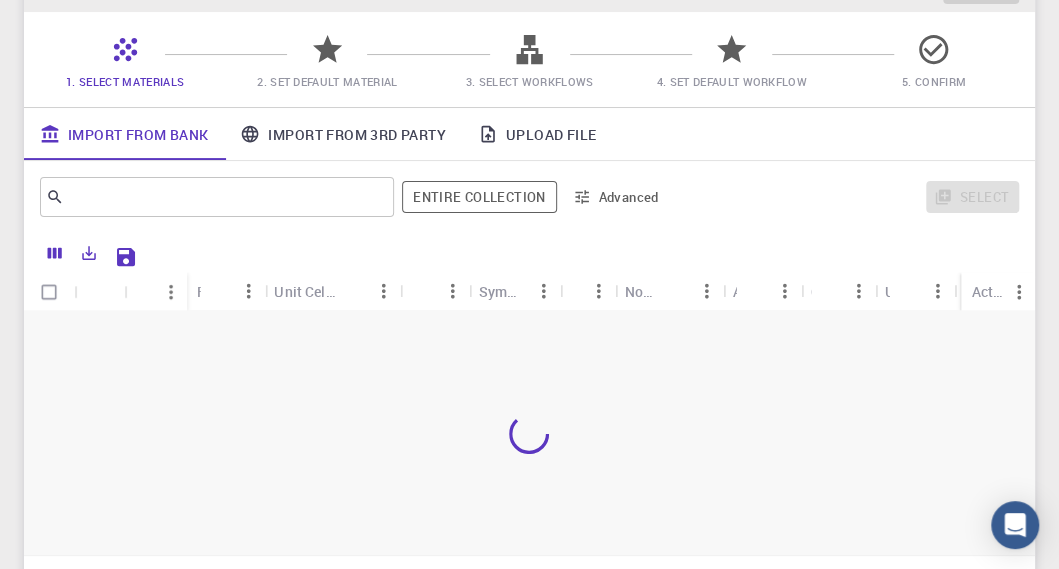 scroll, scrollTop: 196, scrollLeft: 0, axis: vertical 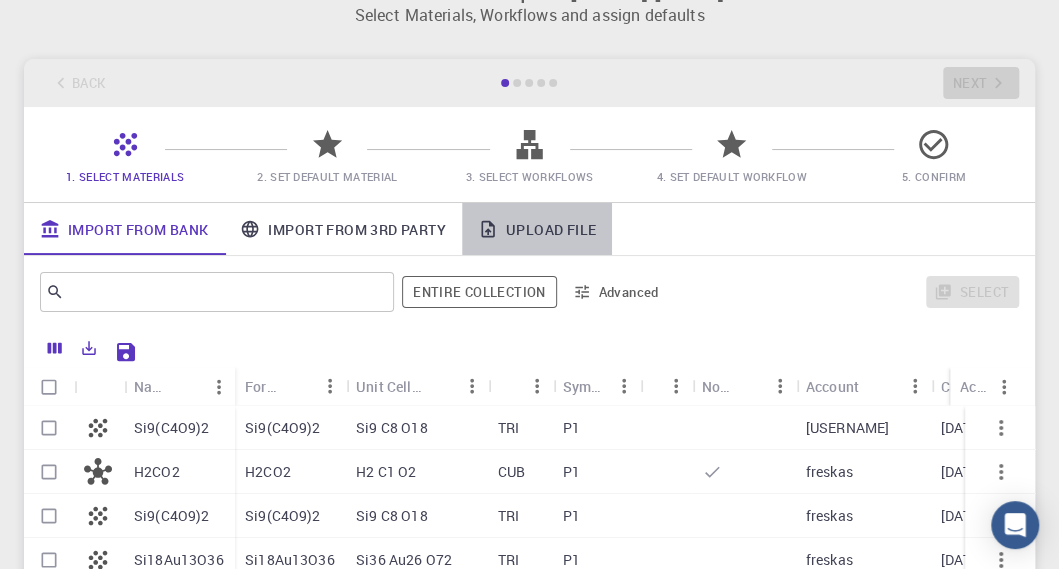 click on "Upload File" at bounding box center (537, 229) 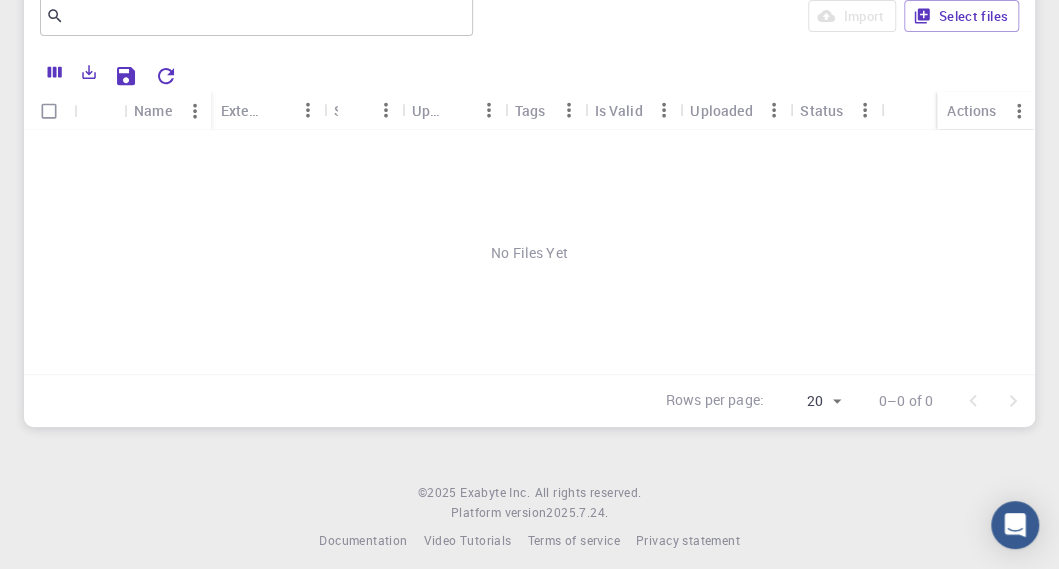 scroll, scrollTop: 322, scrollLeft: 0, axis: vertical 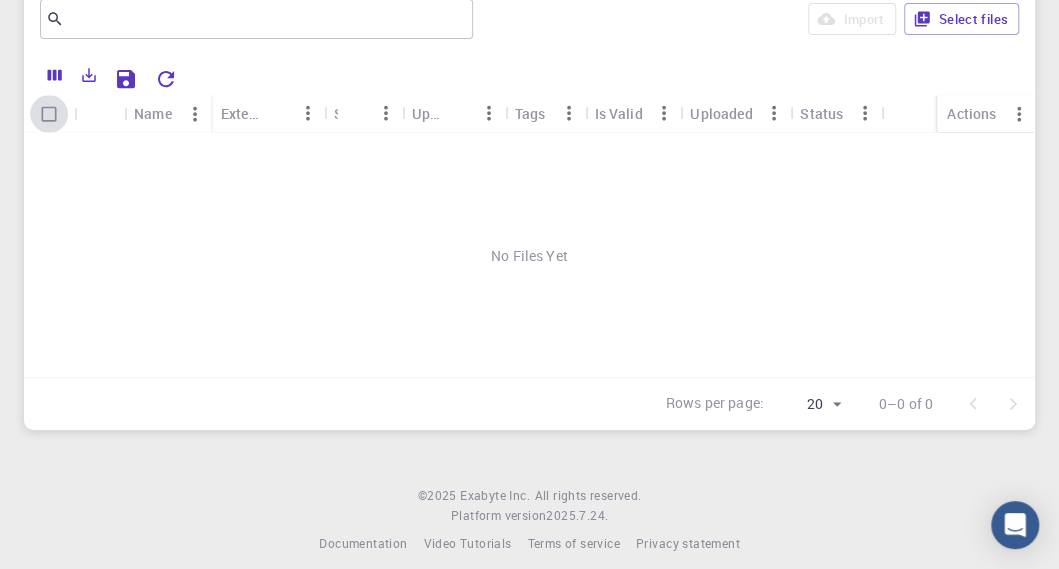 click at bounding box center [49, 114] 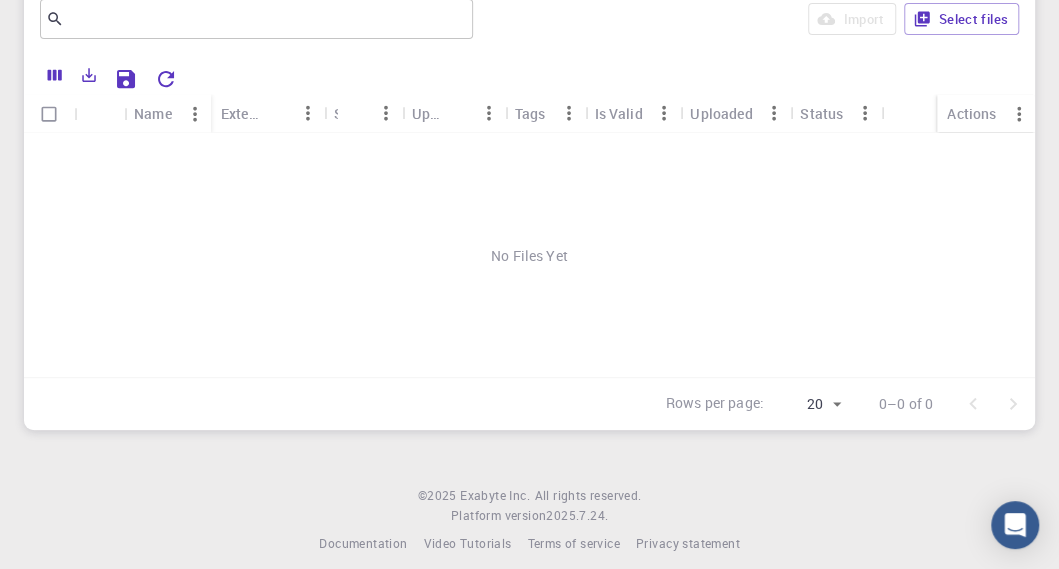 click on "Name" at bounding box center (153, 113) 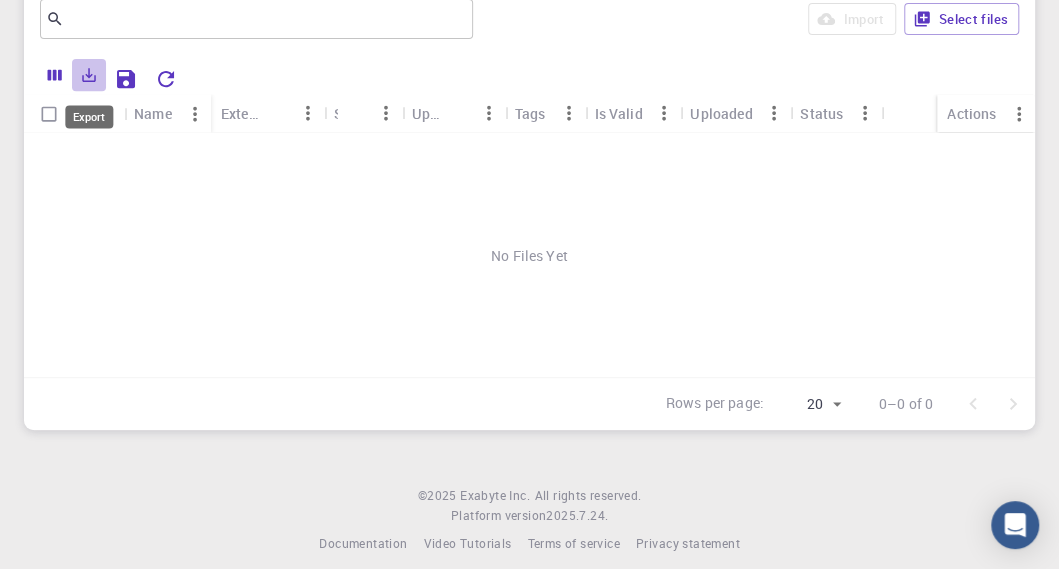 click 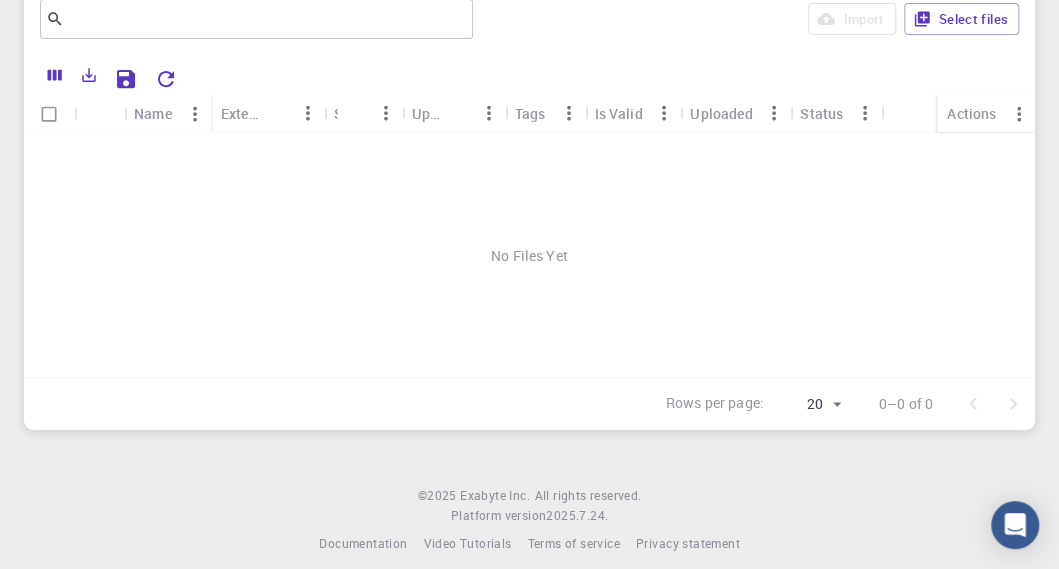 click on "No Files Yet" at bounding box center [529, 255] 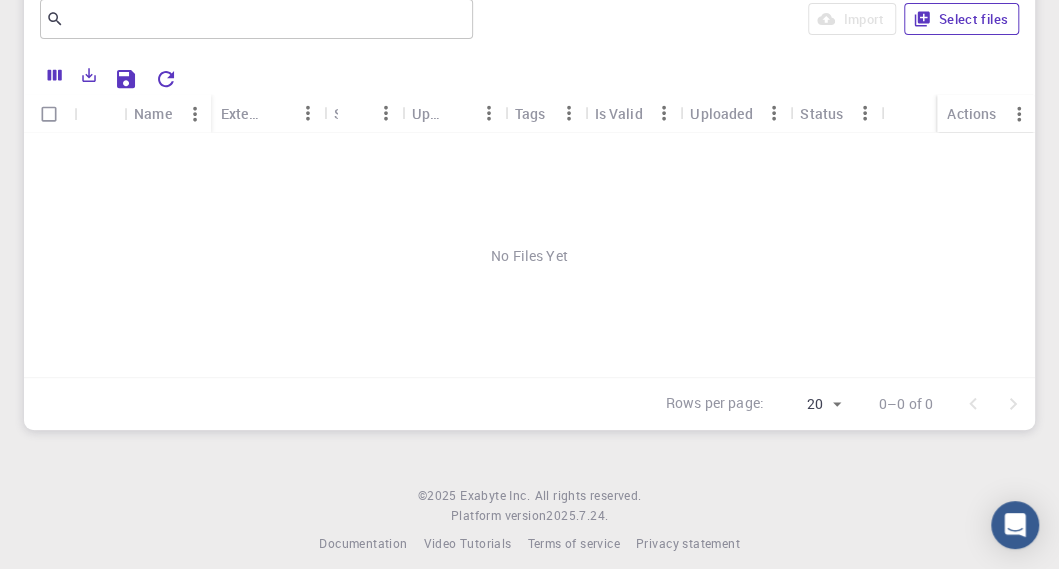 click on "Select files" at bounding box center [961, 19] 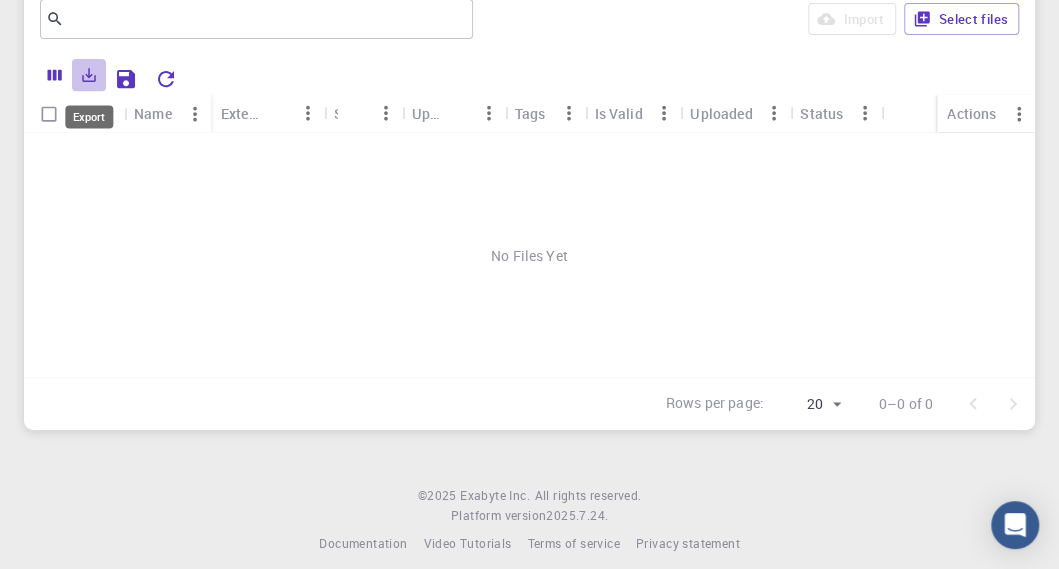 click 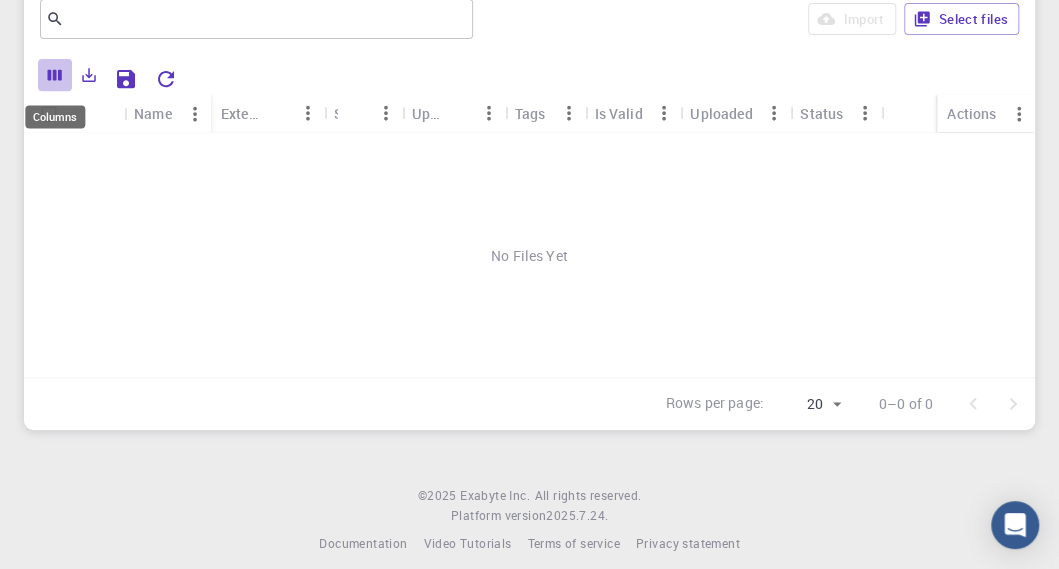 click 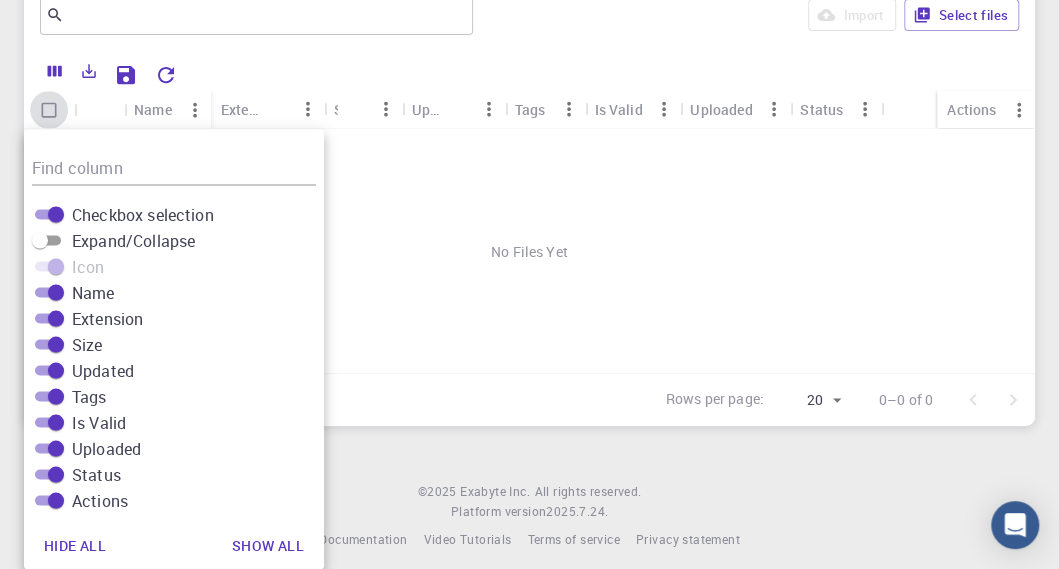 click at bounding box center [49, 110] 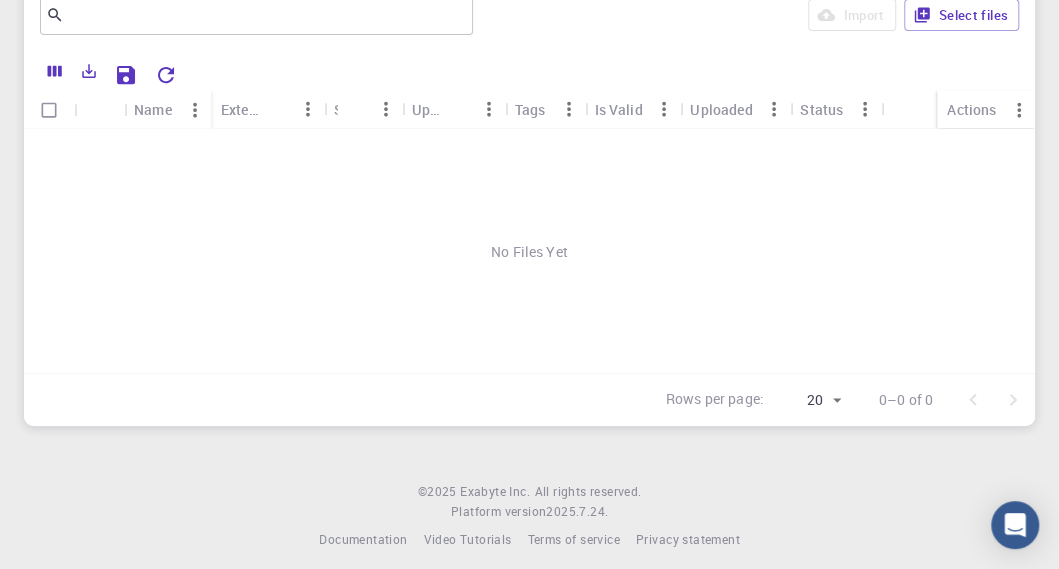 click on "Name" at bounding box center [153, 109] 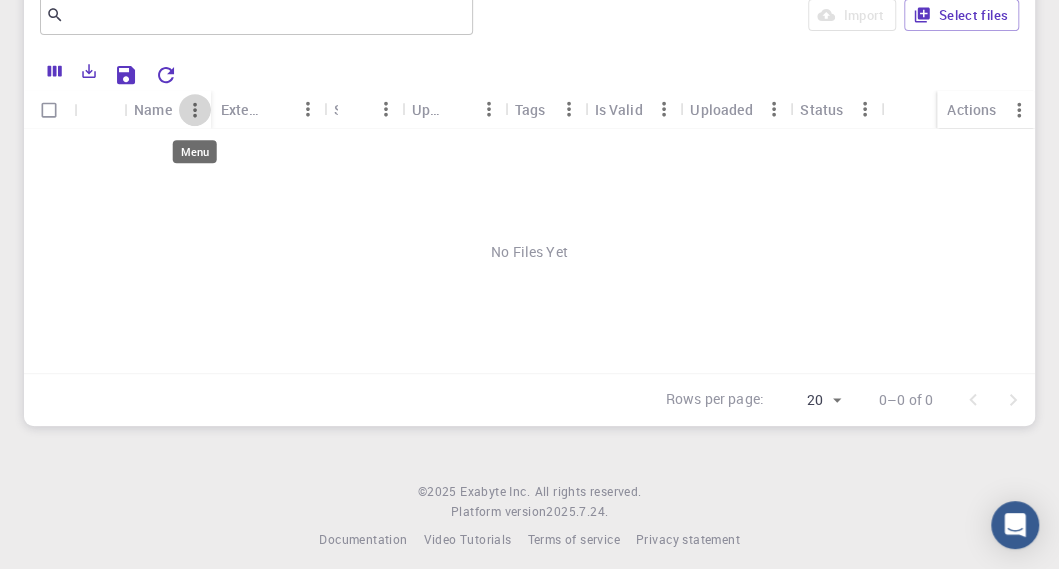 click 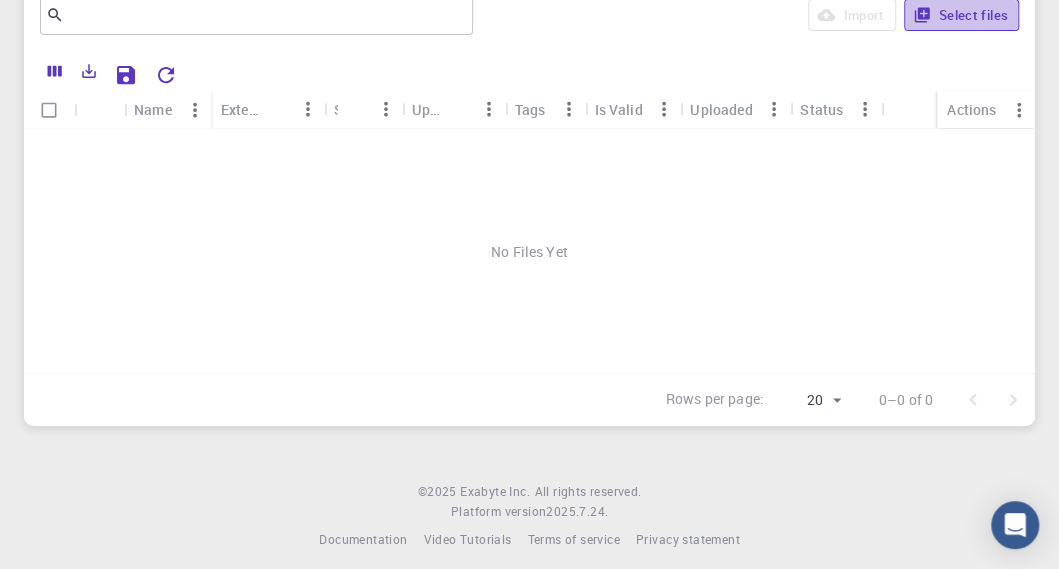 click on "Select files" at bounding box center [961, 15] 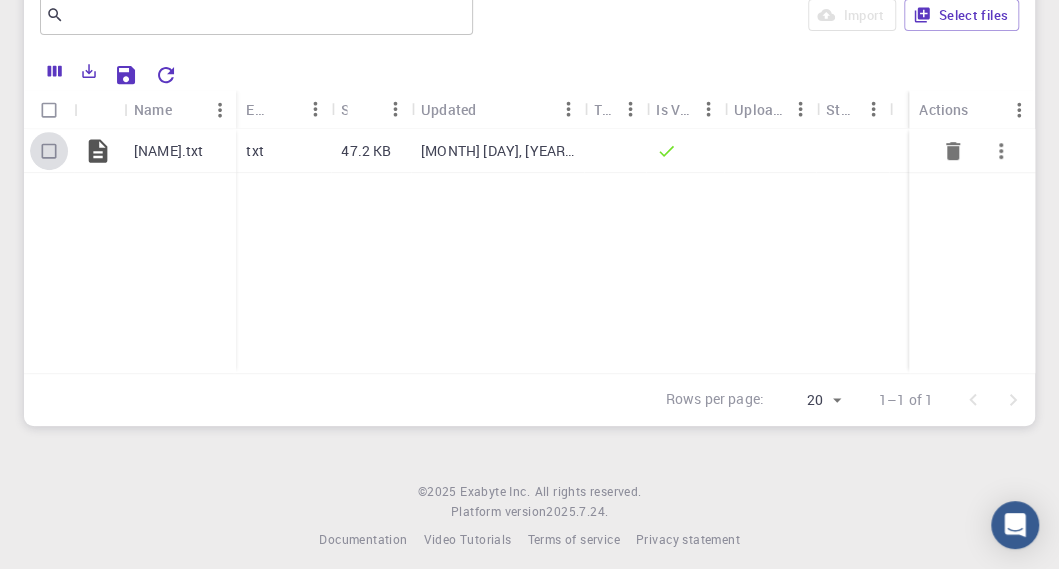 click at bounding box center [49, 151] 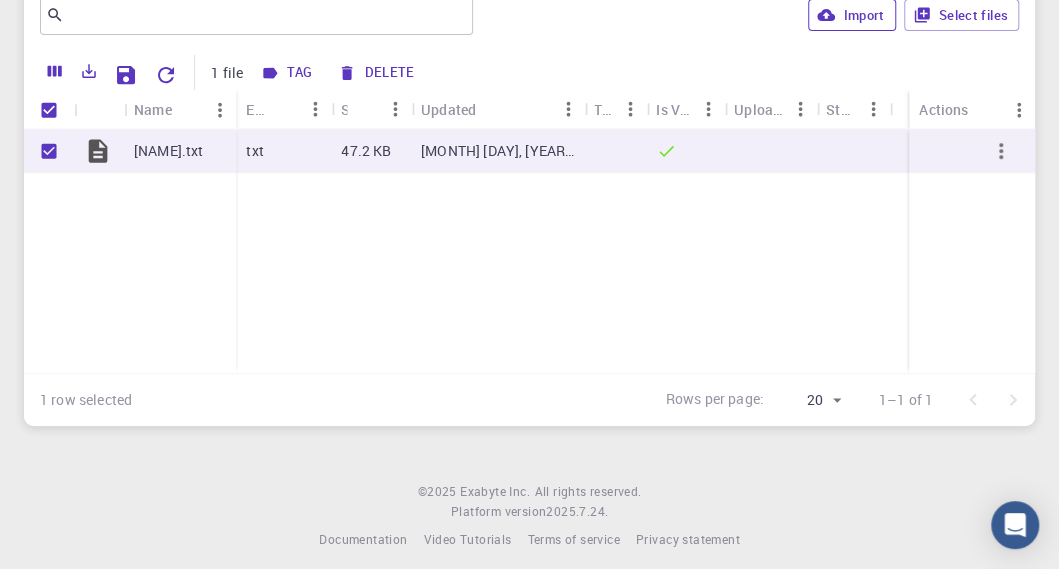 click on "Import" at bounding box center [851, 15] 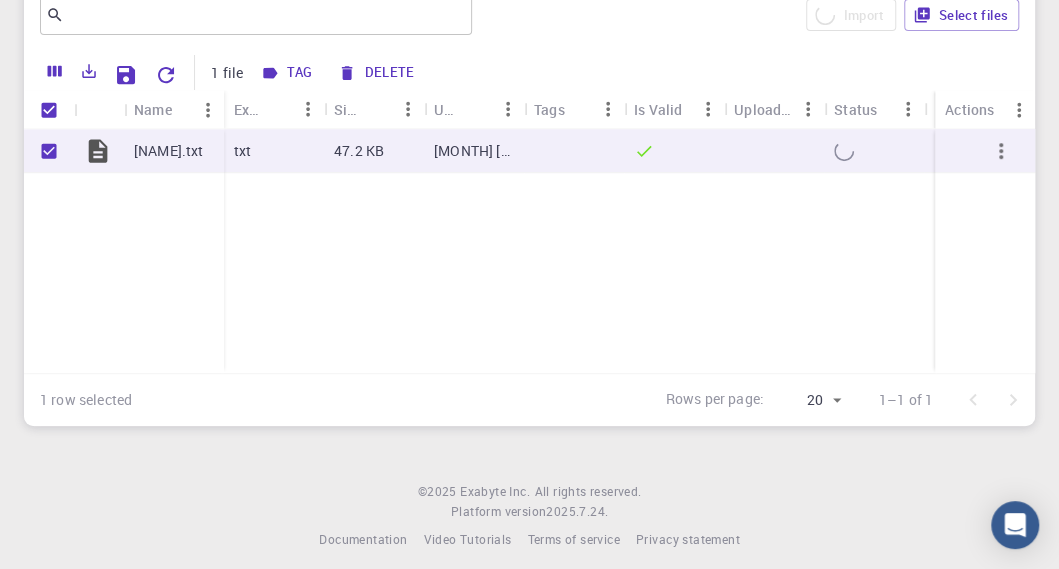 checkbox on "false" 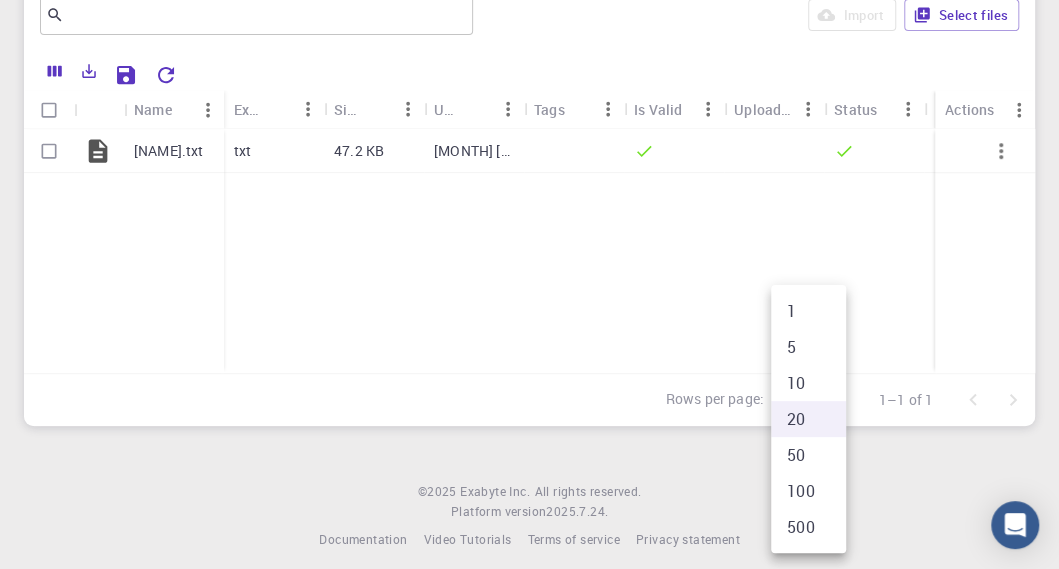 click on "Initial Account Setup for  Suman Bhusal Select Materials, Workflows and assign defaults Back Next 1. Select Materials 2. Set Default Material 3. Select Workflows 4. Set Default Workflow 5. Confirm Import From Bank Import From 3rd Party Upload File ​ Import Select files Name Extension Size Updated Tags Is Valid Uploaded Status Actions Suman11.txt txt 47.2 KB Aug 8, 2025, 15:40 PM Rows per page: 20 20 1–1 of 1 ©  2025   Exabyte Inc.   All rights reserved. Platform version  2025.7.24 . Documentation Video Tutorials Terms of service Privacy statement
1 5 10 20 50 100 500" at bounding box center (529, 128) 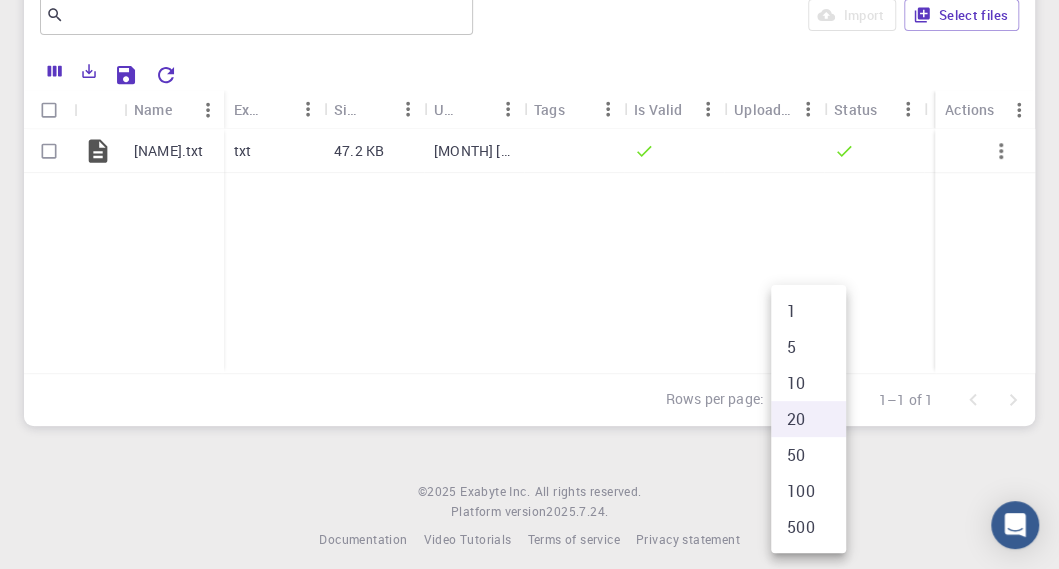 click at bounding box center (529, 284) 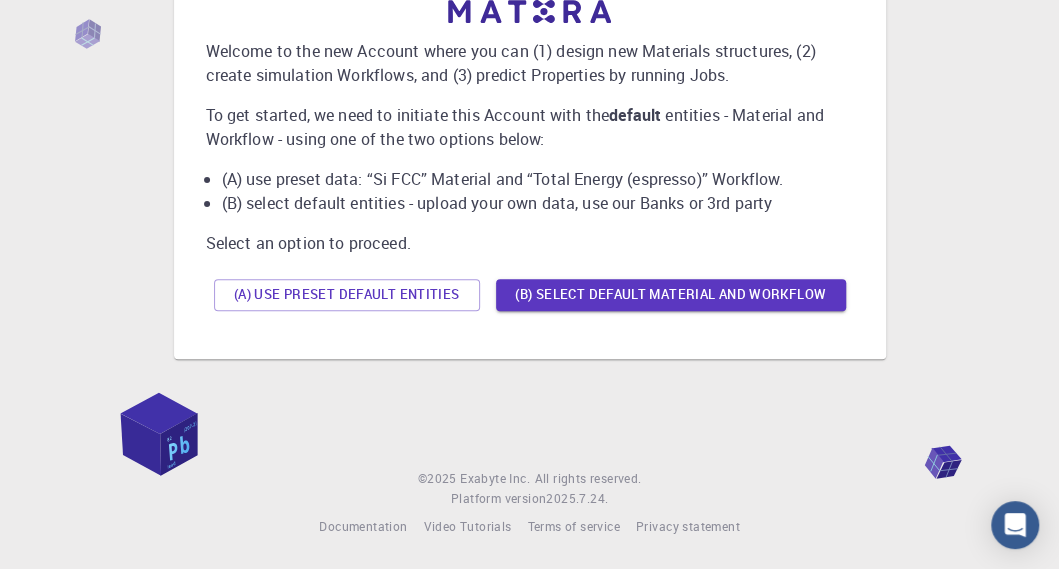 scroll, scrollTop: 0, scrollLeft: 0, axis: both 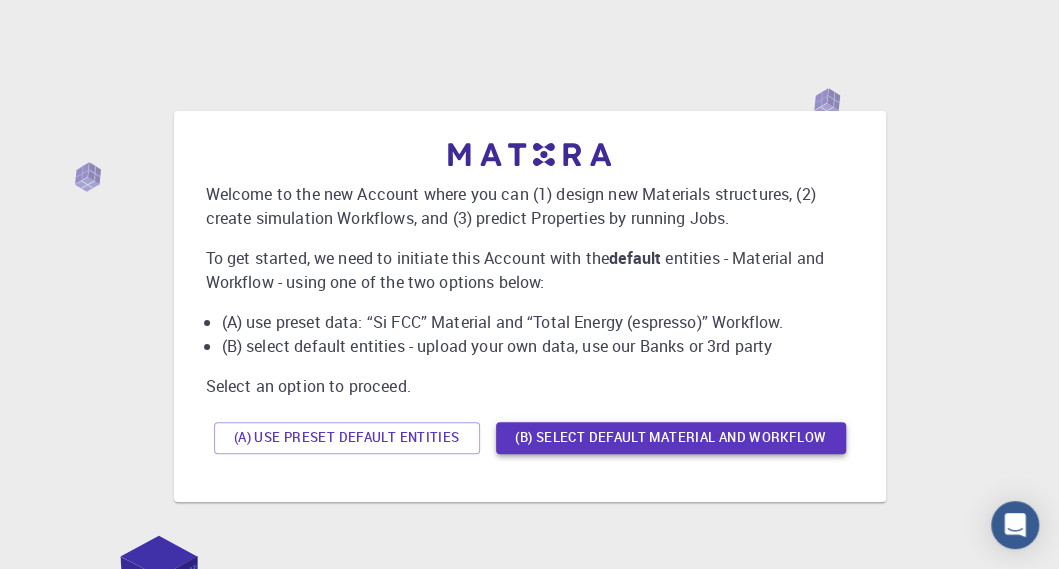 click on "(B) Select default material and workflow" at bounding box center (671, 438) 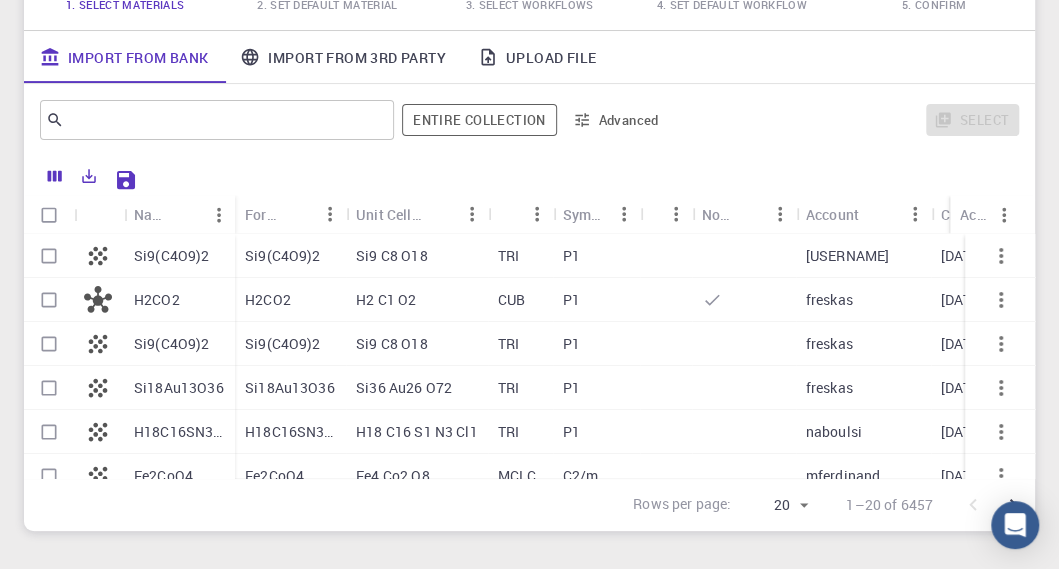 scroll, scrollTop: 219, scrollLeft: 0, axis: vertical 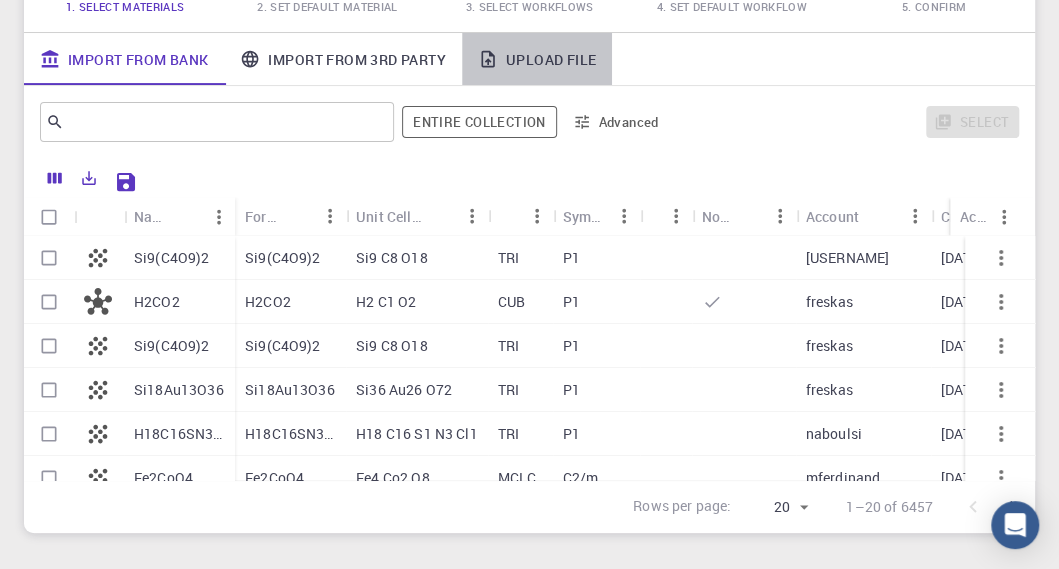 click on "Upload File" at bounding box center [537, 59] 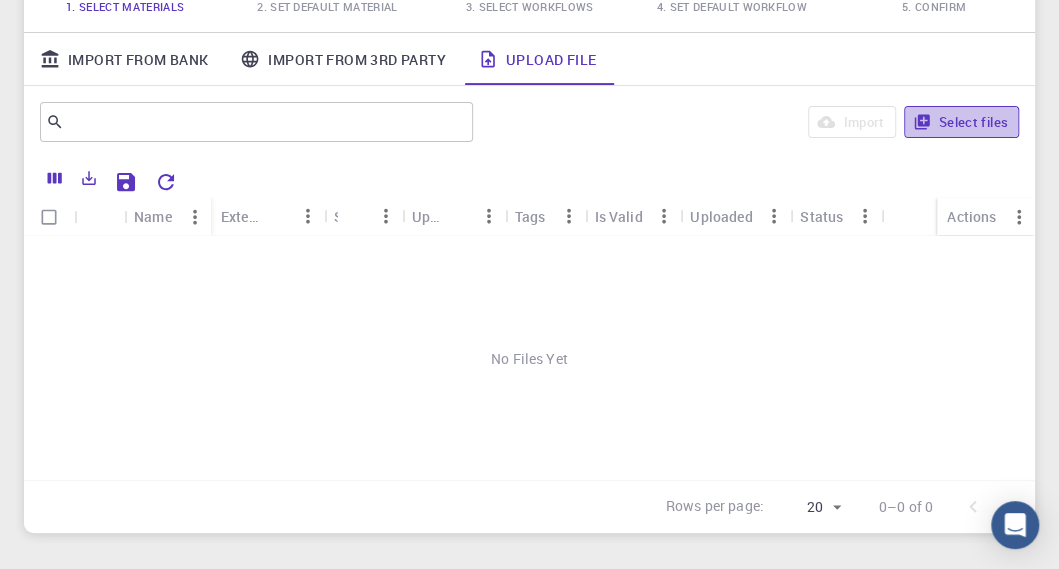 click on "Select files" at bounding box center (961, 122) 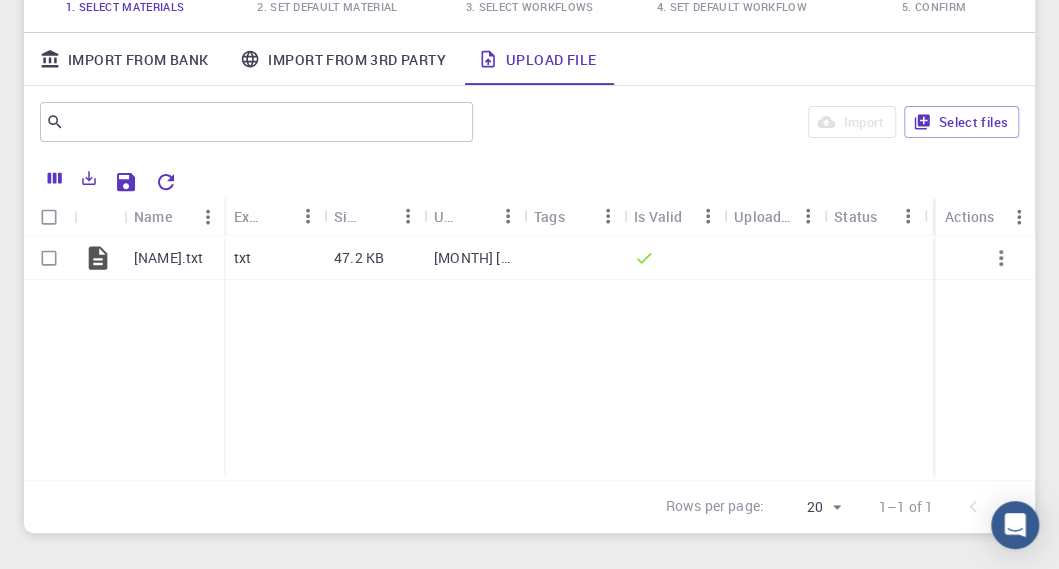 click on "3. Select Workflows" at bounding box center [530, 6] 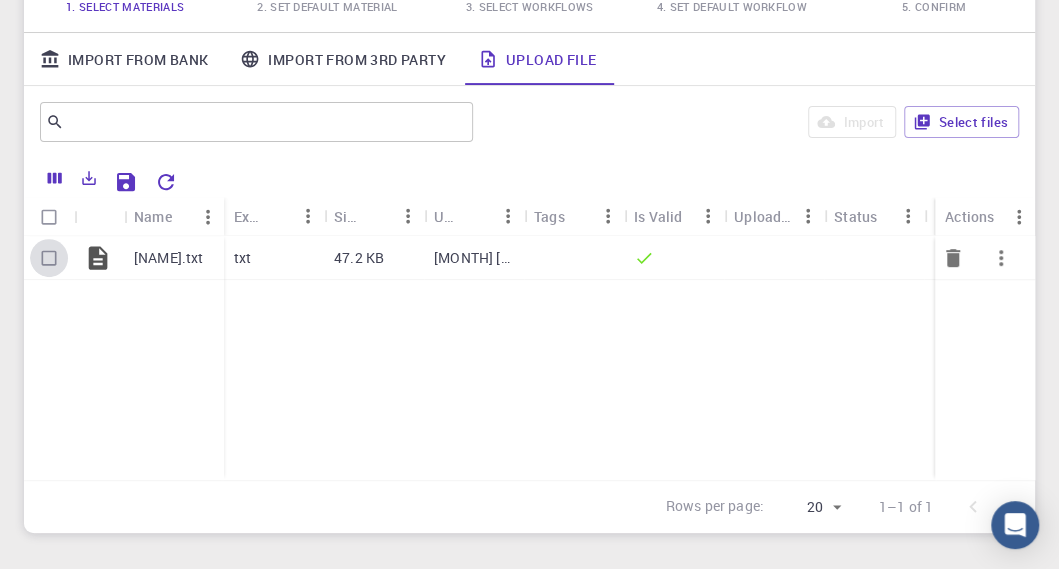click at bounding box center (49, 258) 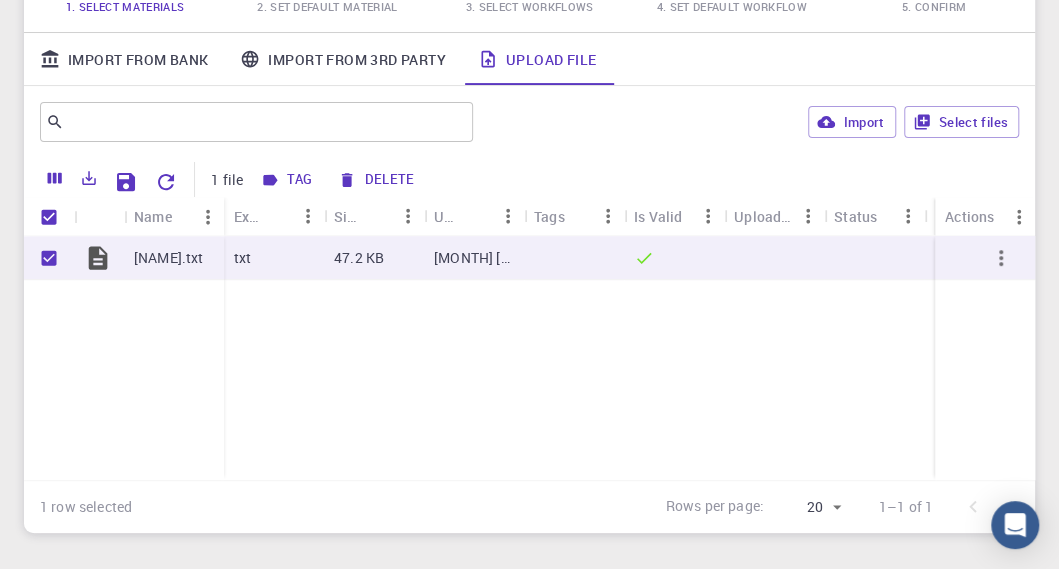 click on "2. Set Default Material" at bounding box center [327, 6] 